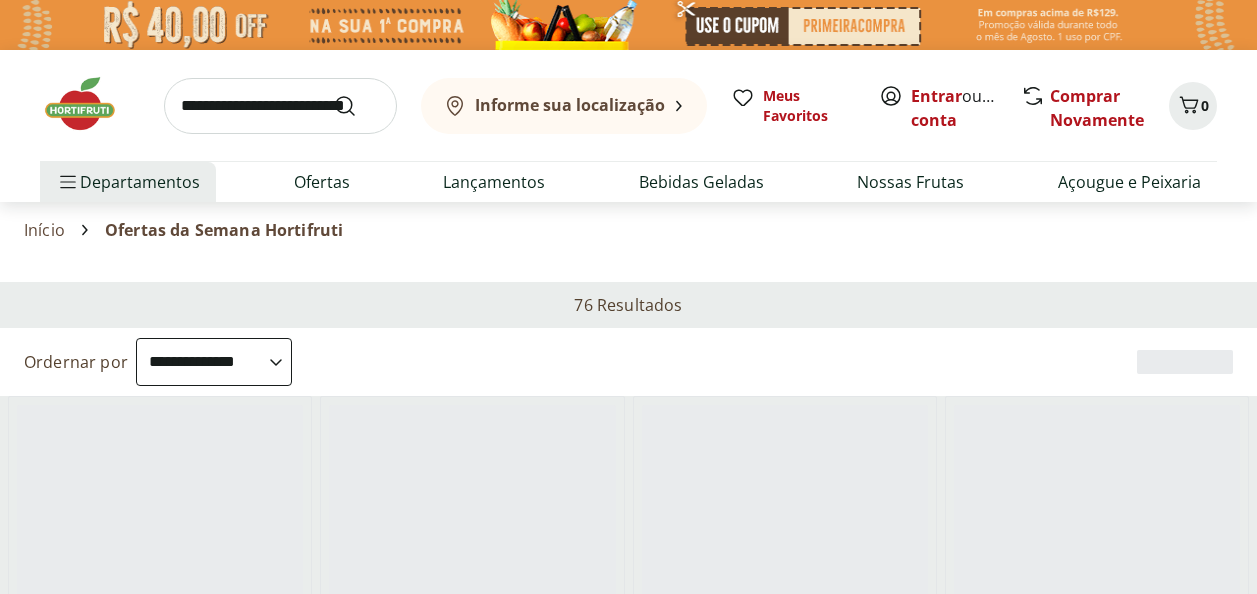 select on "**********" 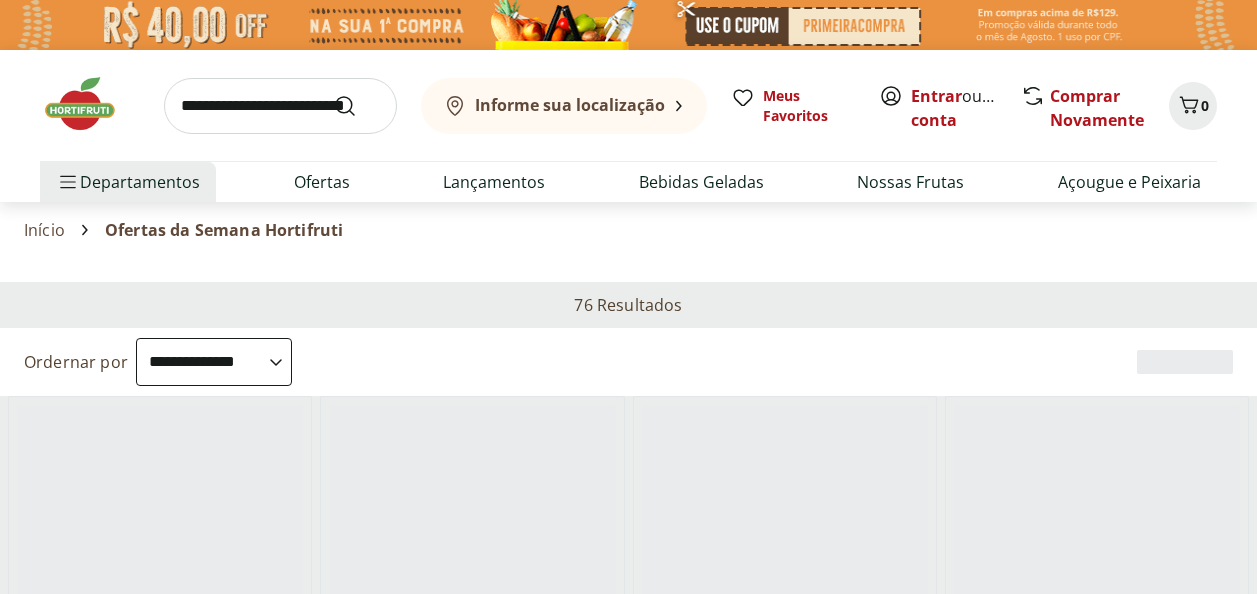 scroll, scrollTop: 0, scrollLeft: 0, axis: both 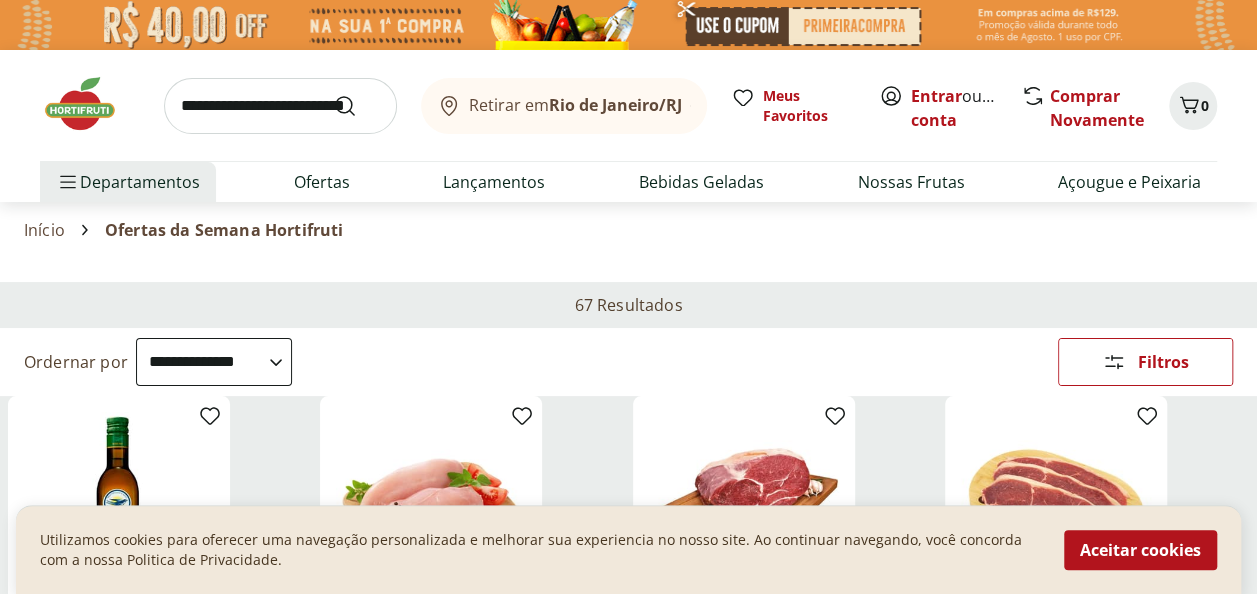 click at bounding box center (90, 104) 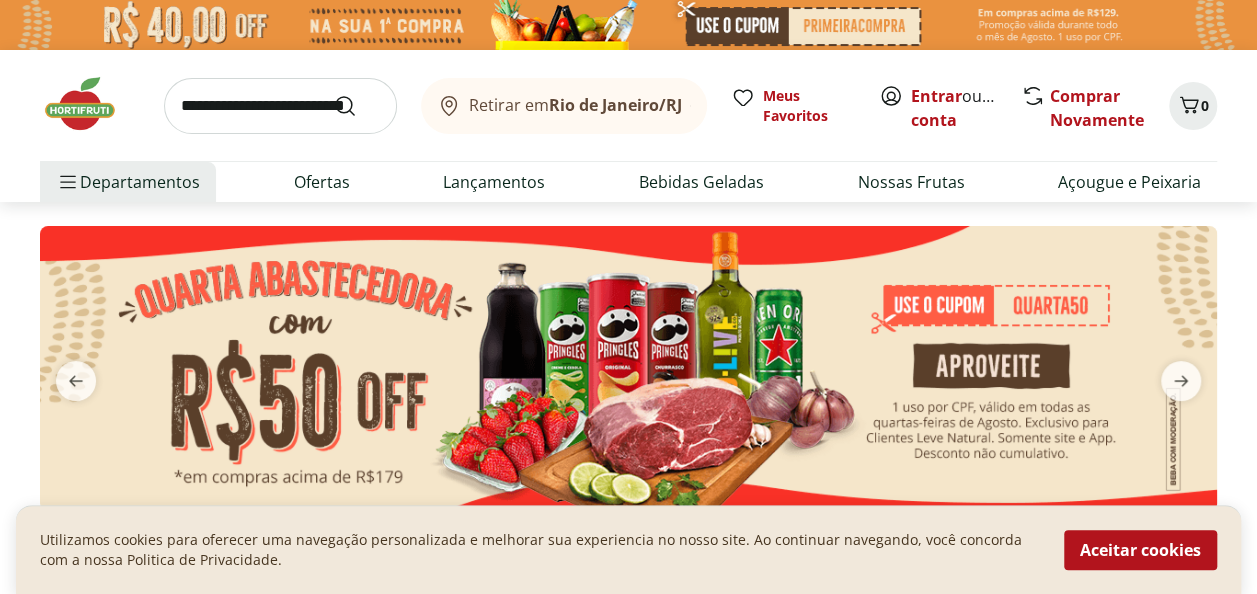 scroll, scrollTop: 96, scrollLeft: 0, axis: vertical 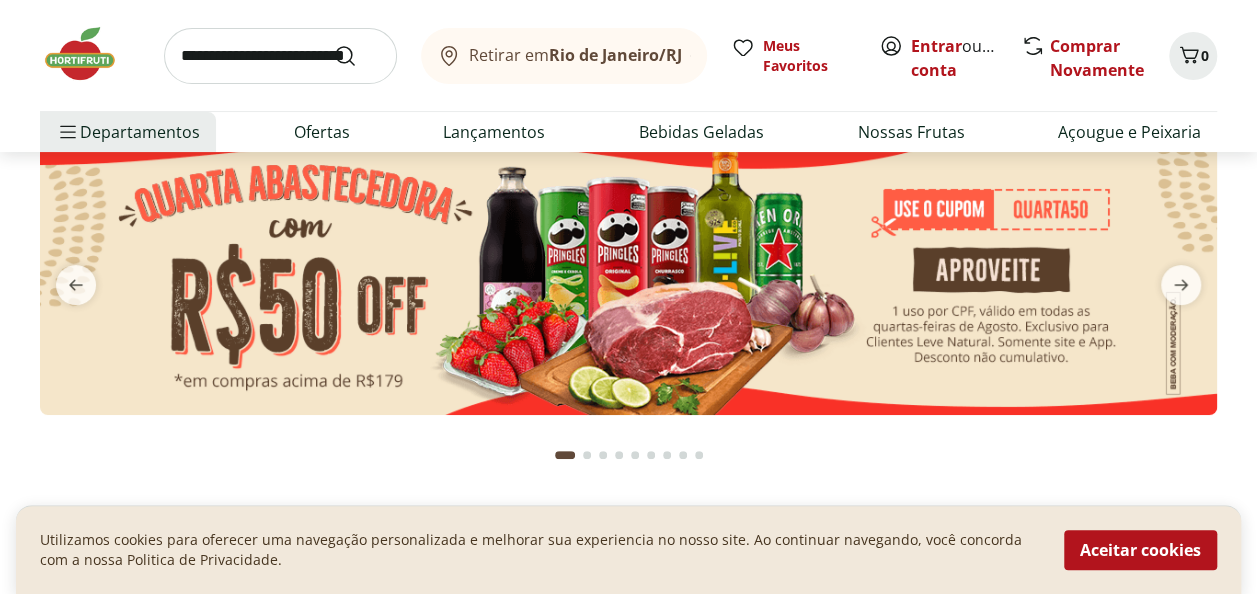click at bounding box center [628, 272] 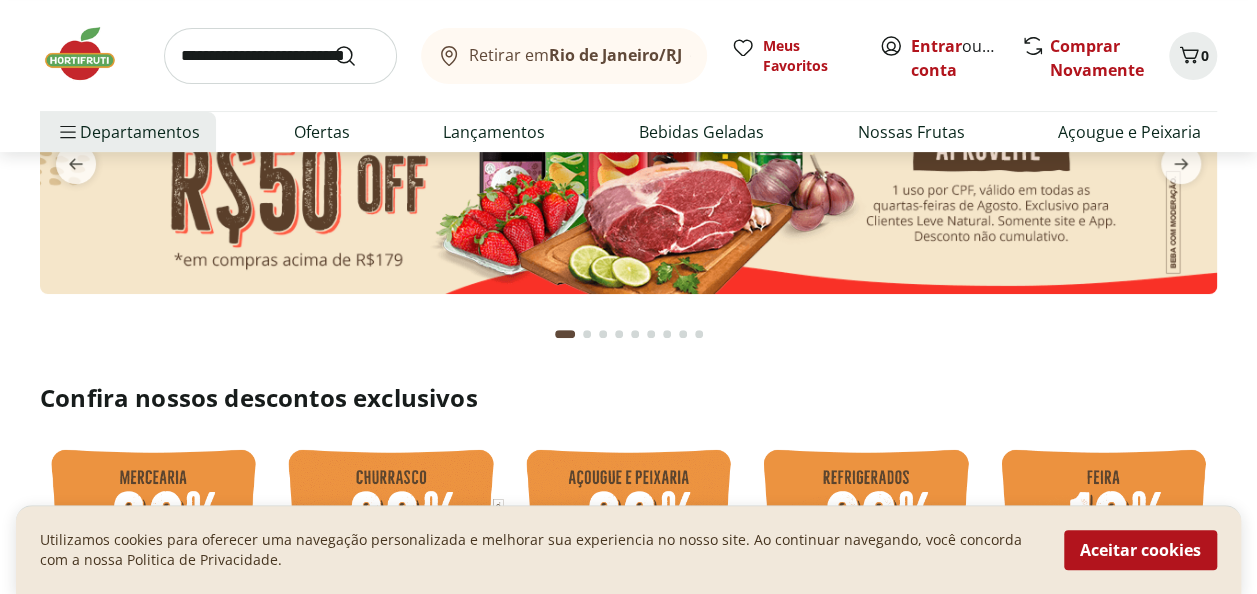 scroll, scrollTop: 216, scrollLeft: 0, axis: vertical 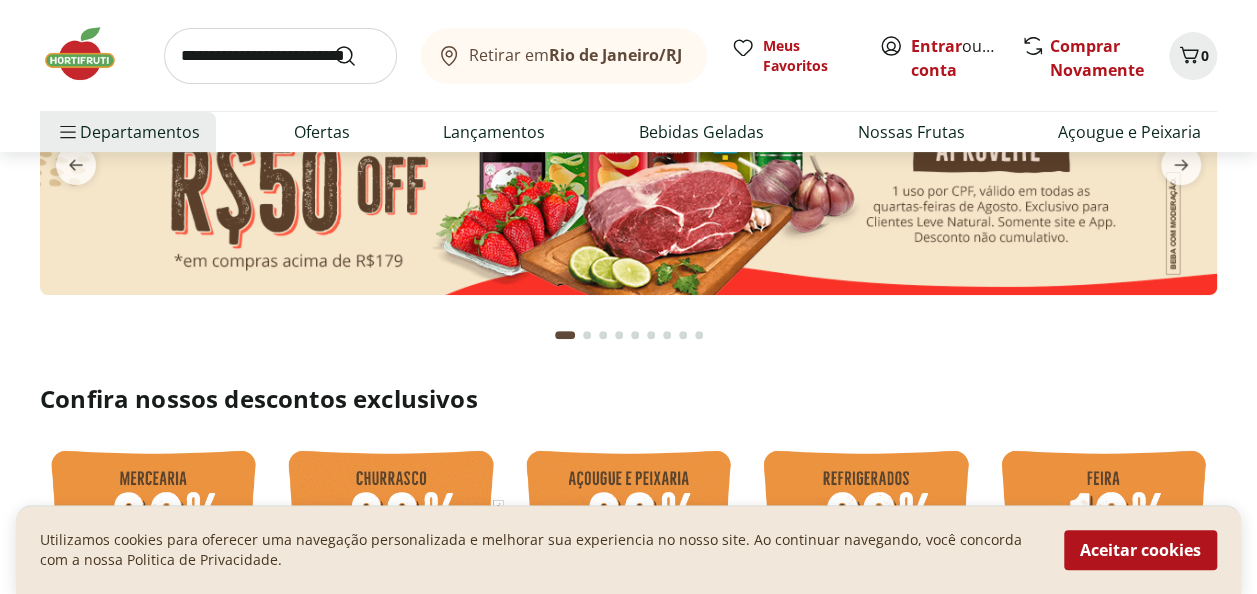 click at bounding box center [628, 152] 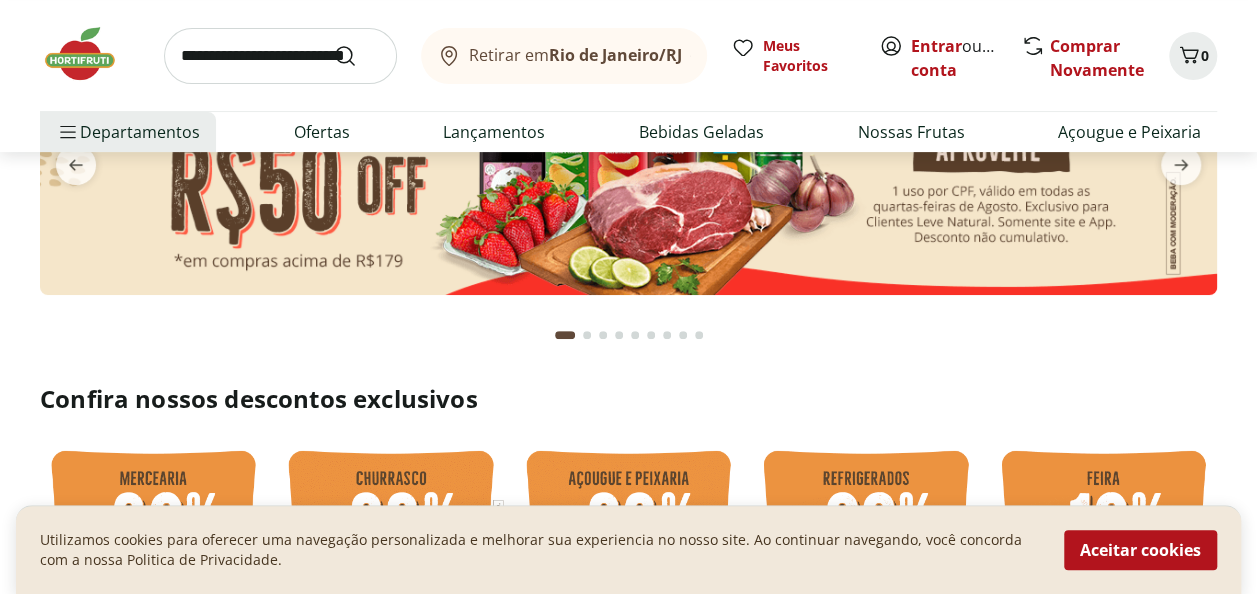 scroll, scrollTop: 0, scrollLeft: 0, axis: both 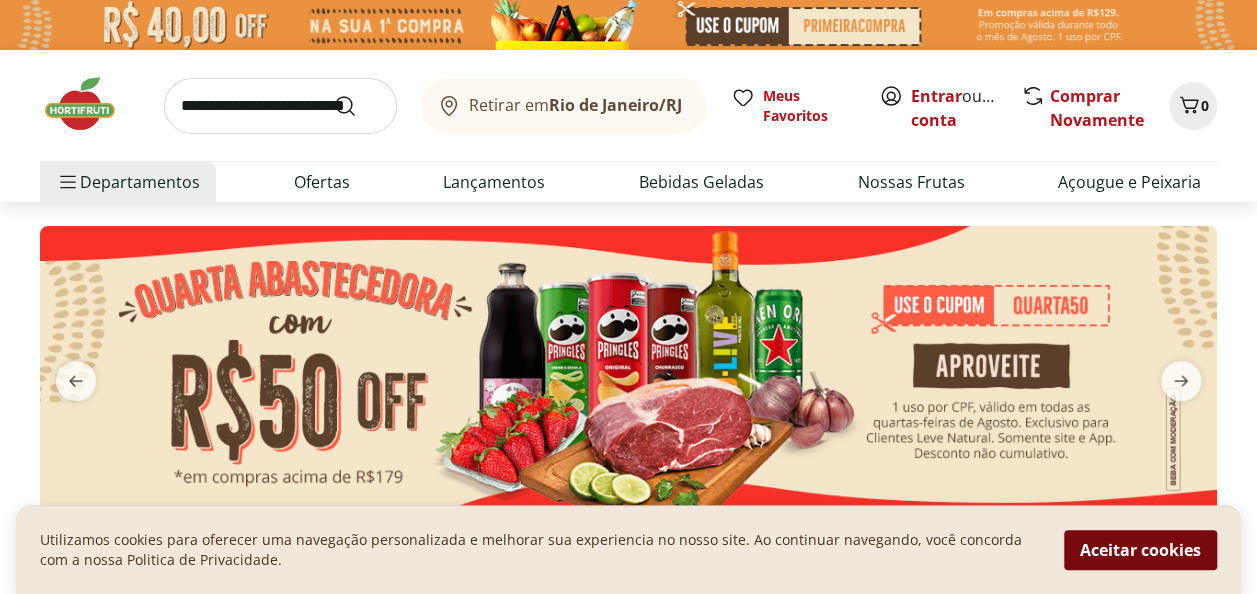 click on "Aceitar cookies" at bounding box center (1140, 550) 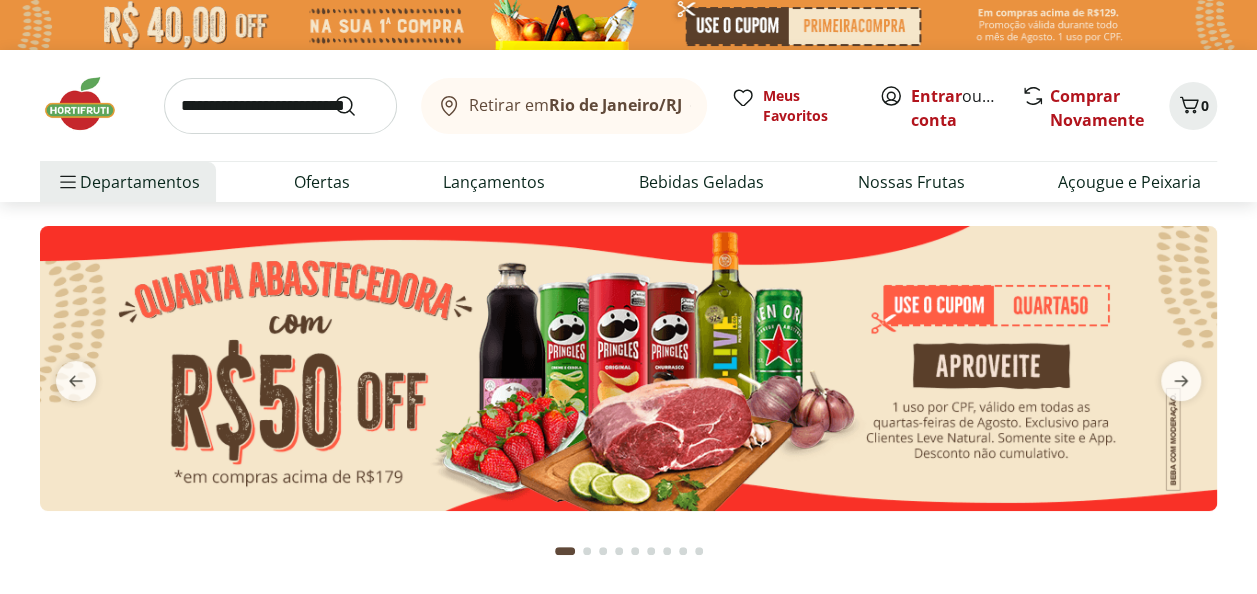 click at bounding box center [628, 368] 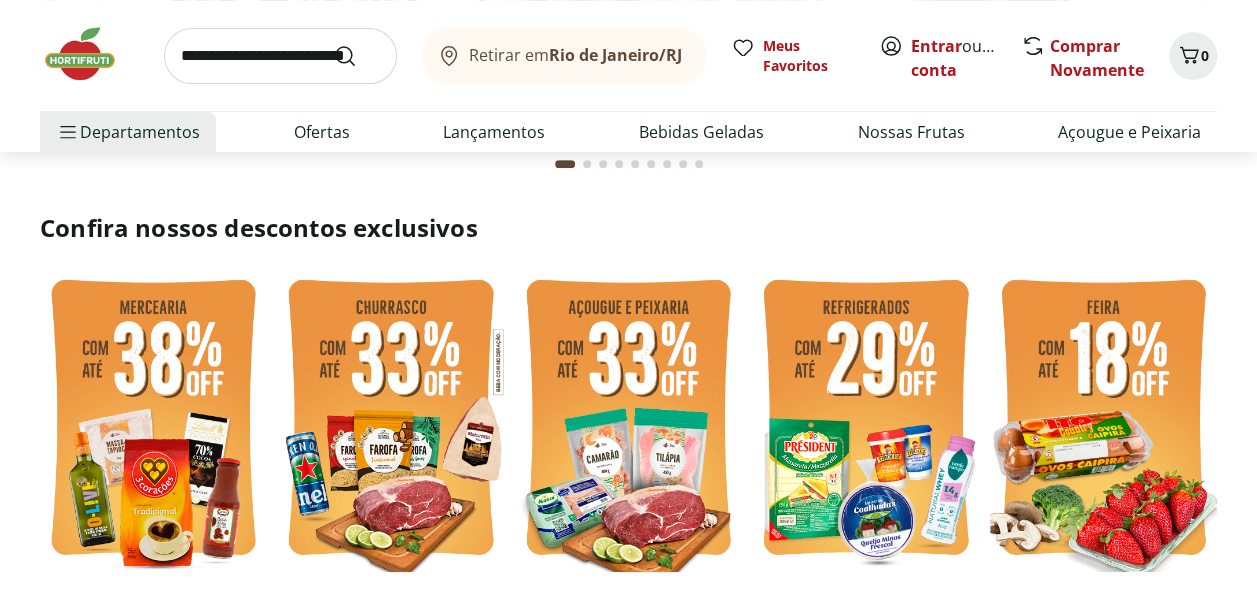scroll, scrollTop: 0, scrollLeft: 0, axis: both 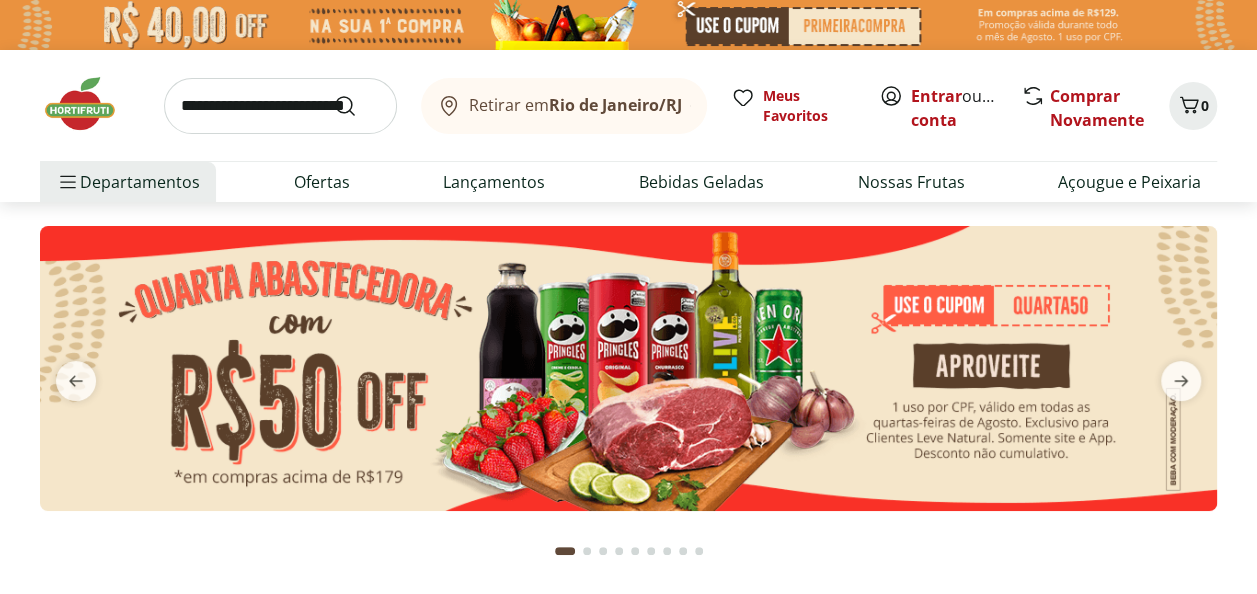 click at bounding box center (628, 368) 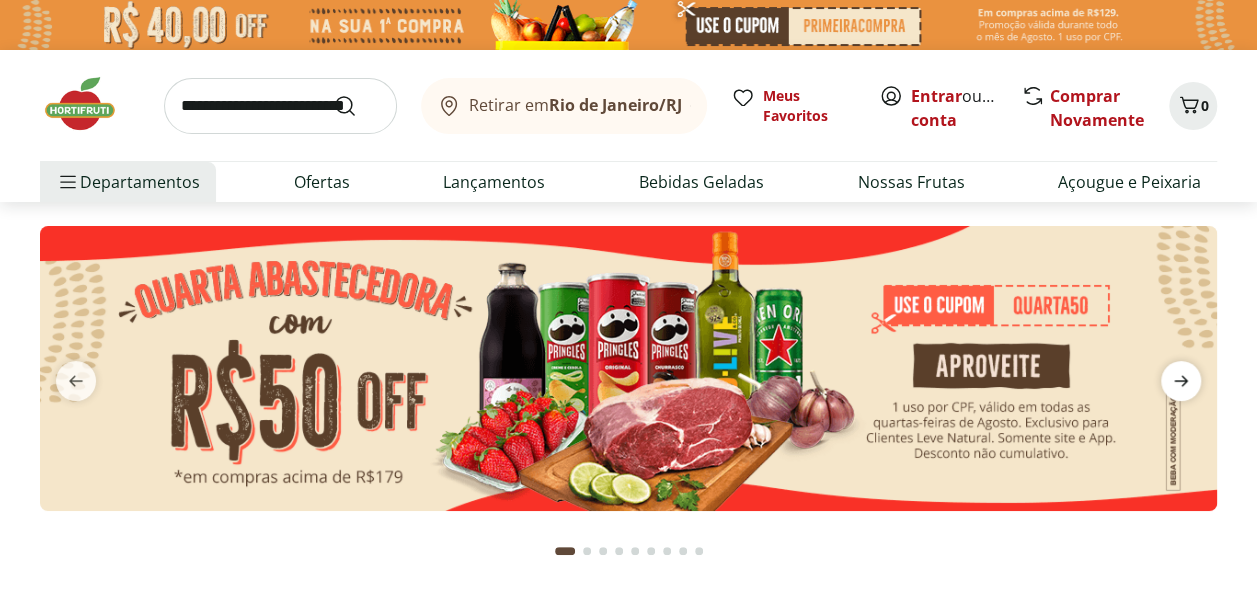 click 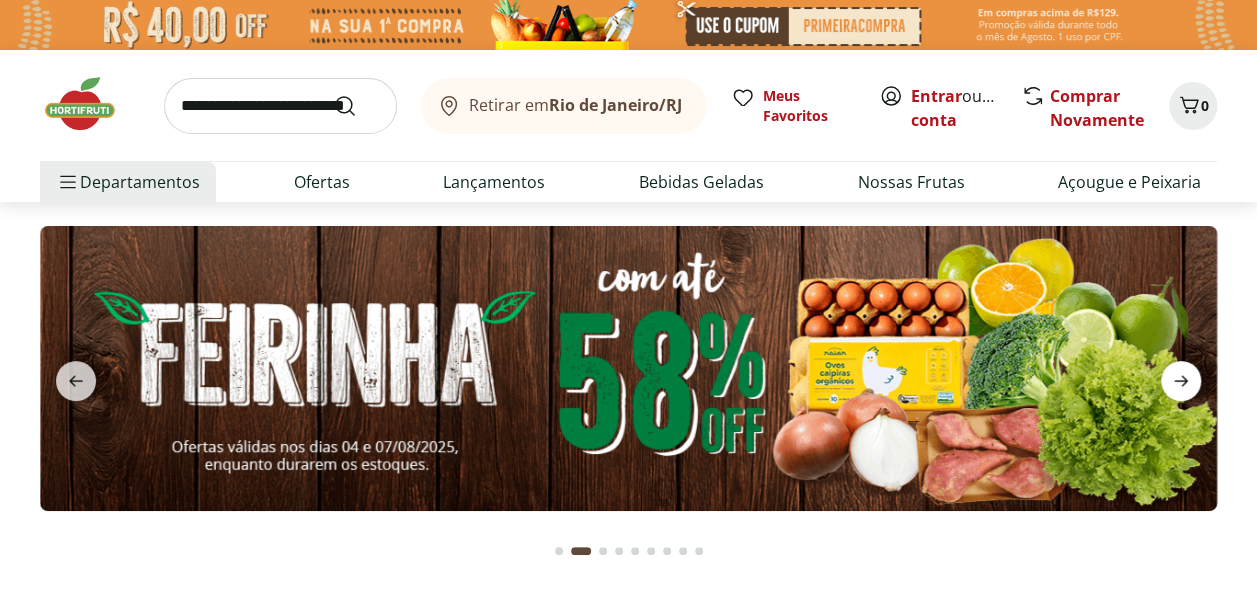 click 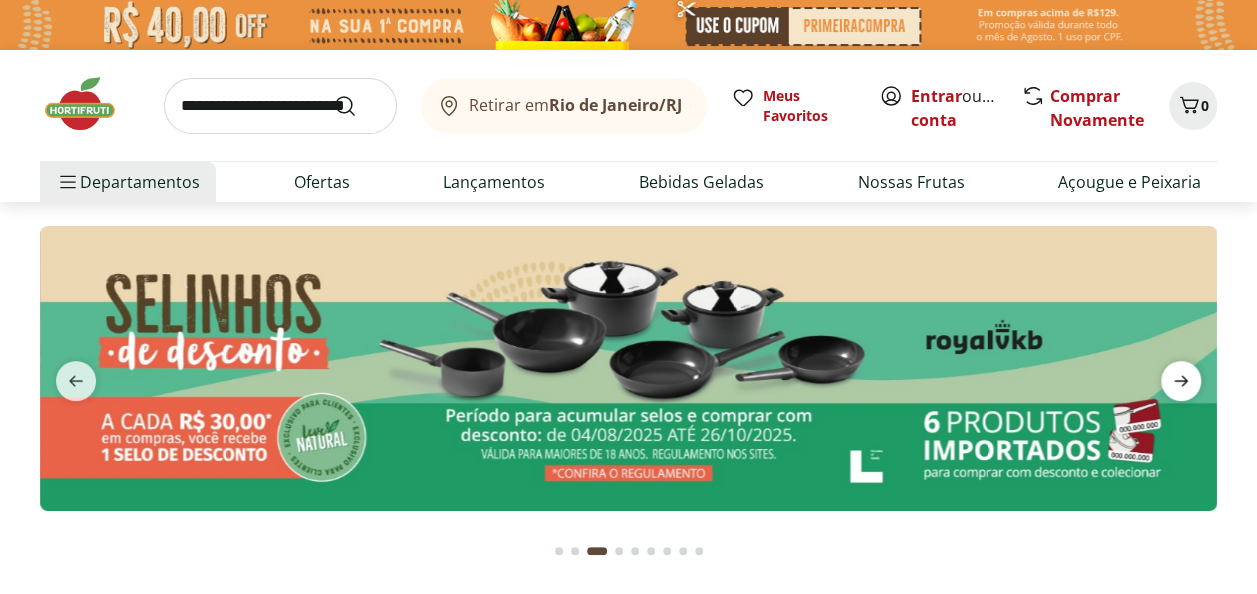 click 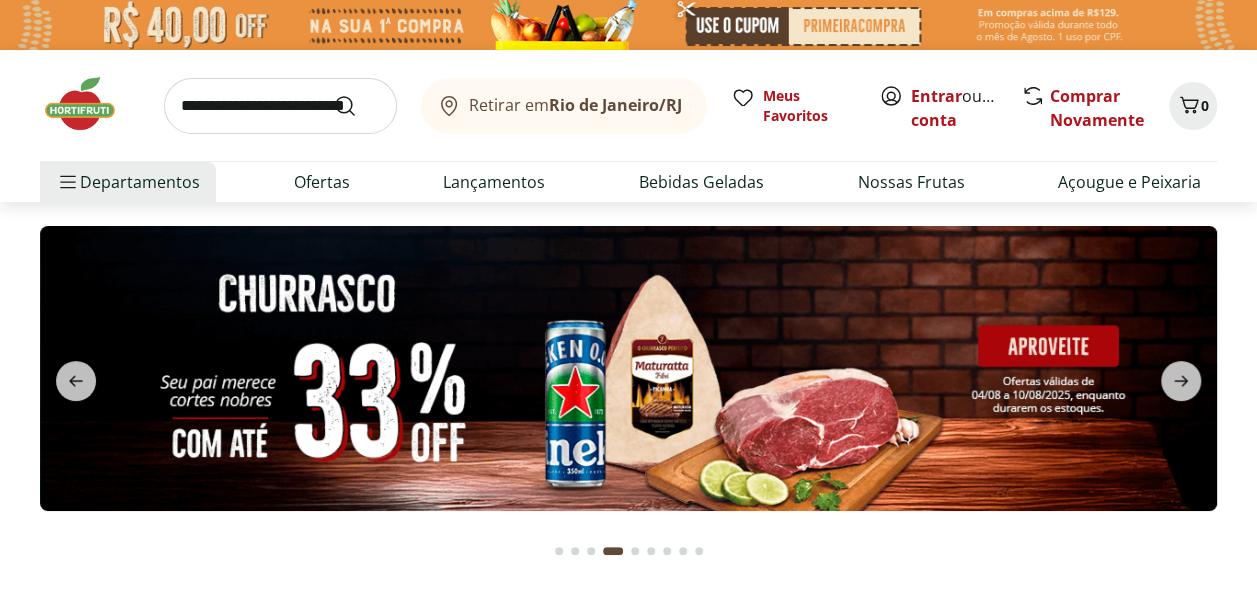 drag, startPoint x: 1176, startPoint y: 384, endPoint x: 627, endPoint y: 375, distance: 549.0738 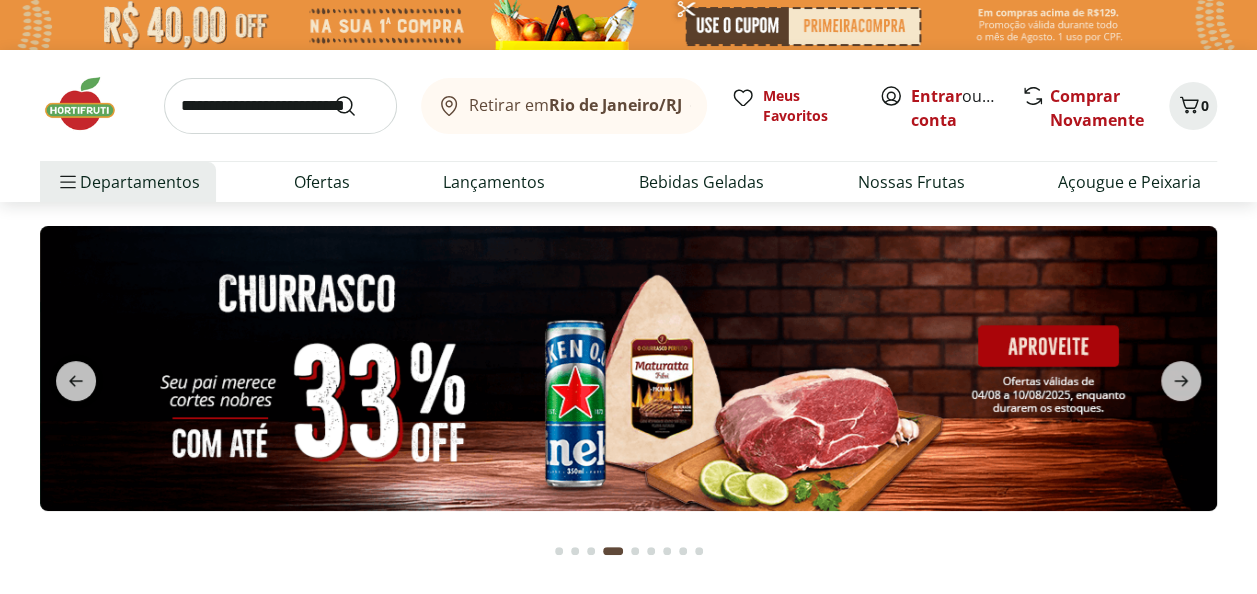 click at bounding box center (628, 400) 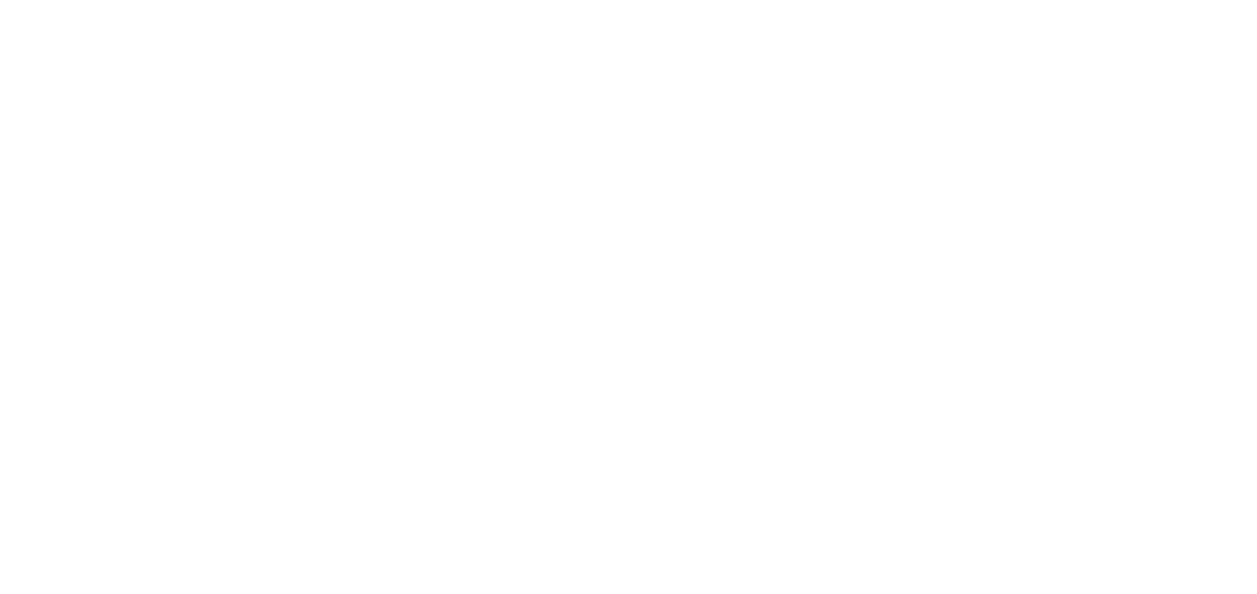select on "**********" 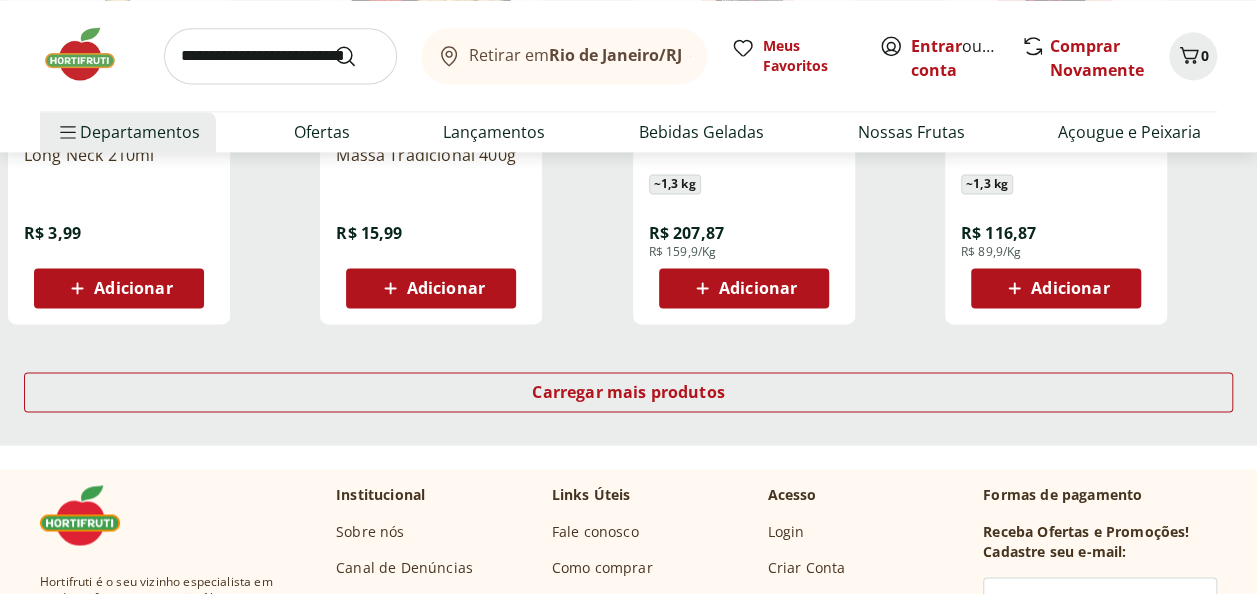 scroll, scrollTop: 1385, scrollLeft: 0, axis: vertical 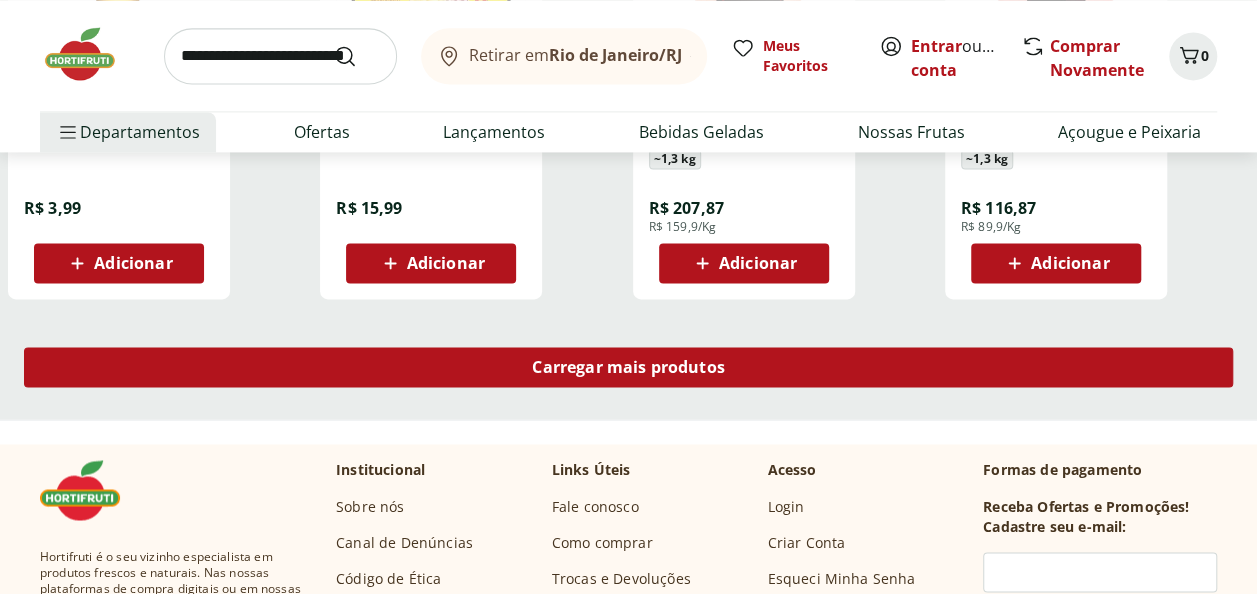 click on "Carregar mais produtos" at bounding box center (628, 367) 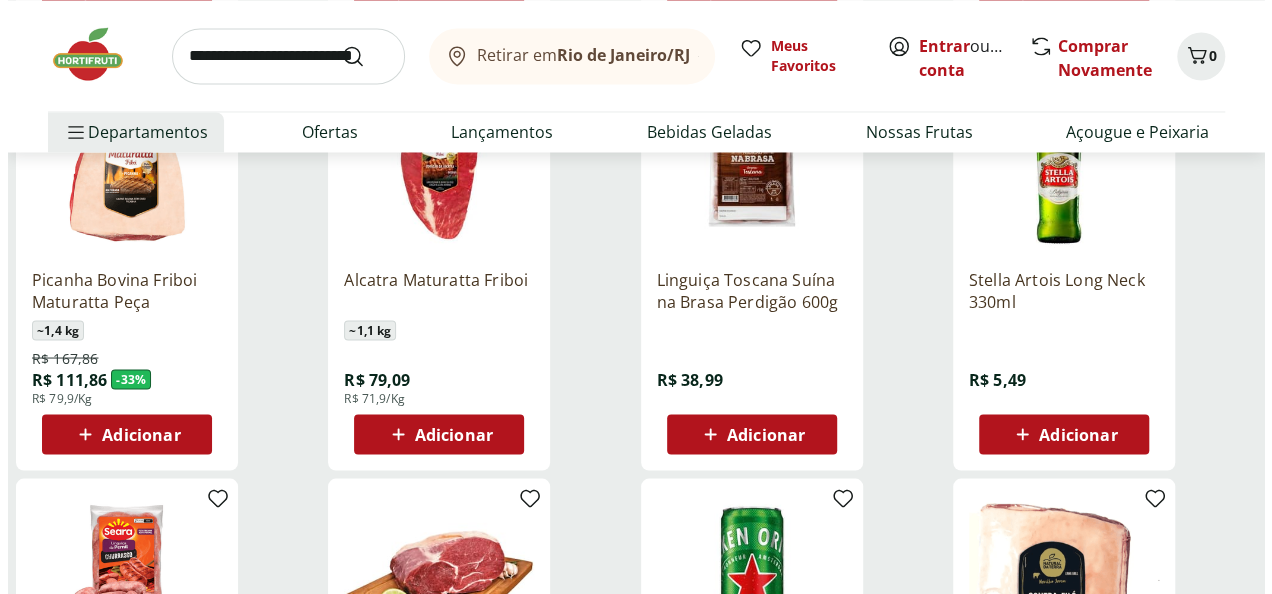 scroll, scrollTop: 1600, scrollLeft: 0, axis: vertical 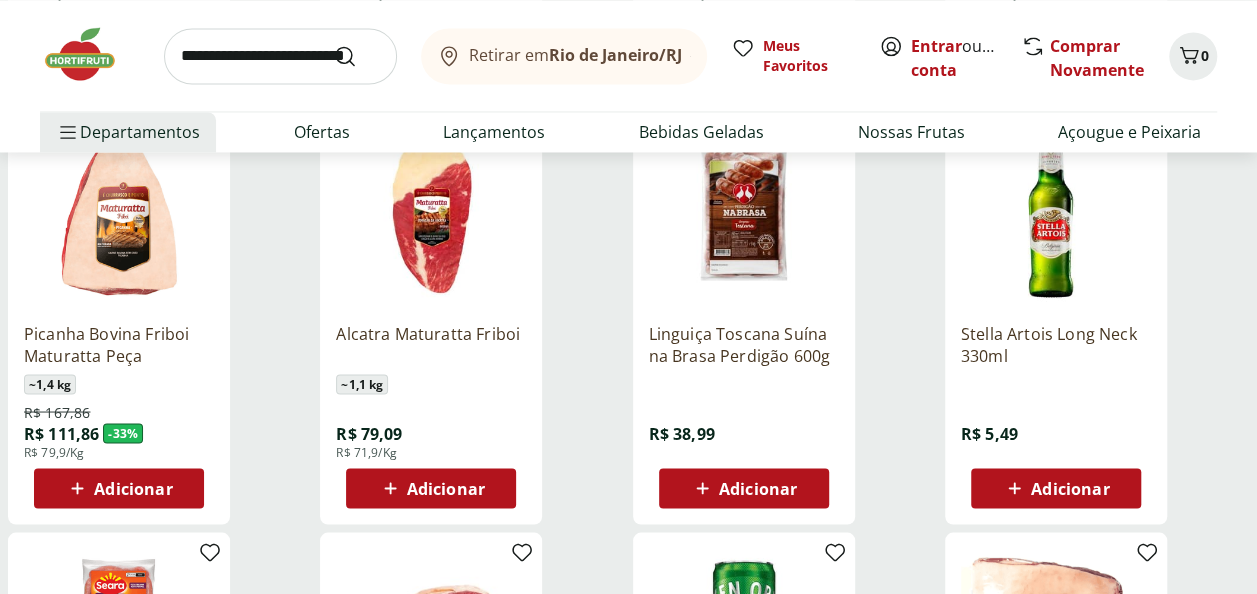 click on "Adicionar" at bounding box center [133, 488] 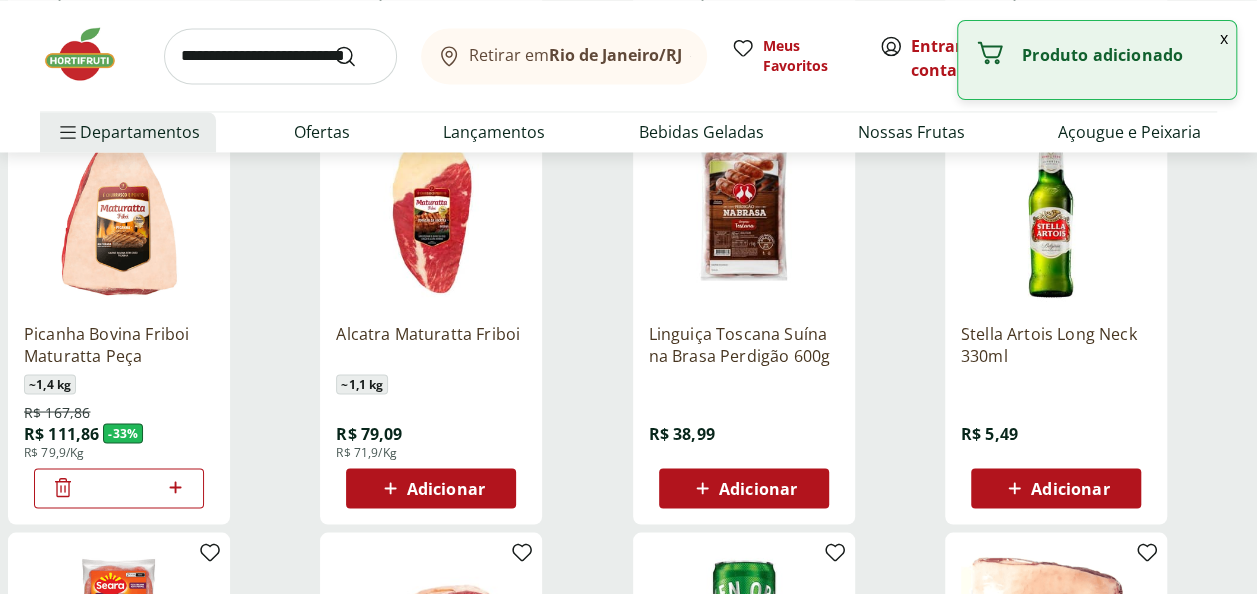 click 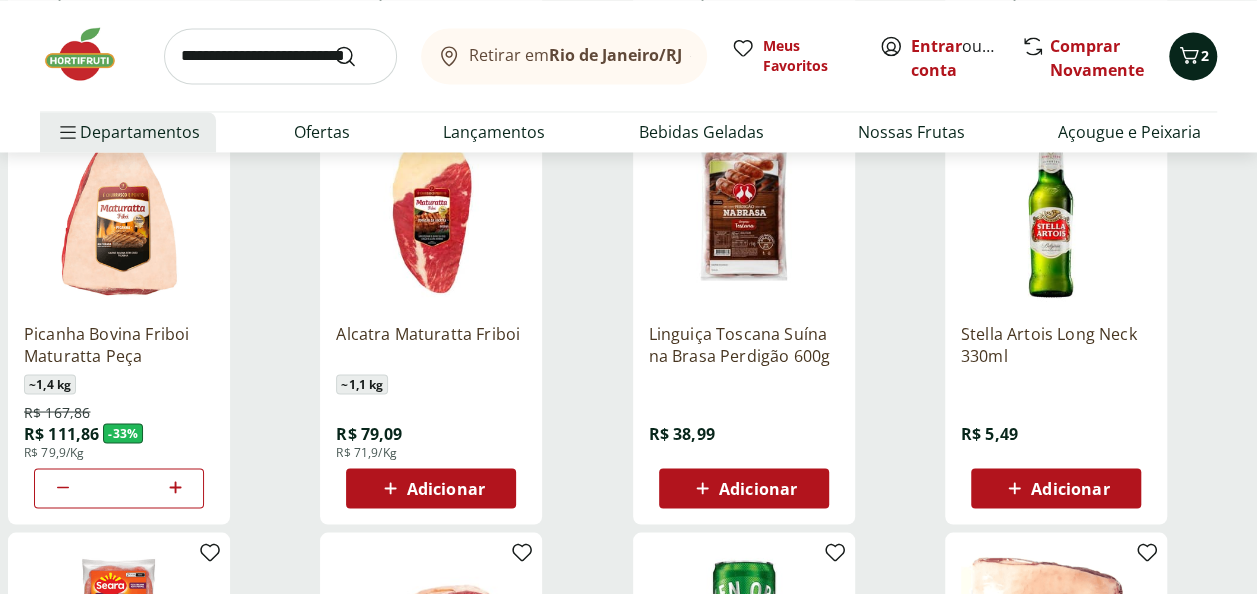 click 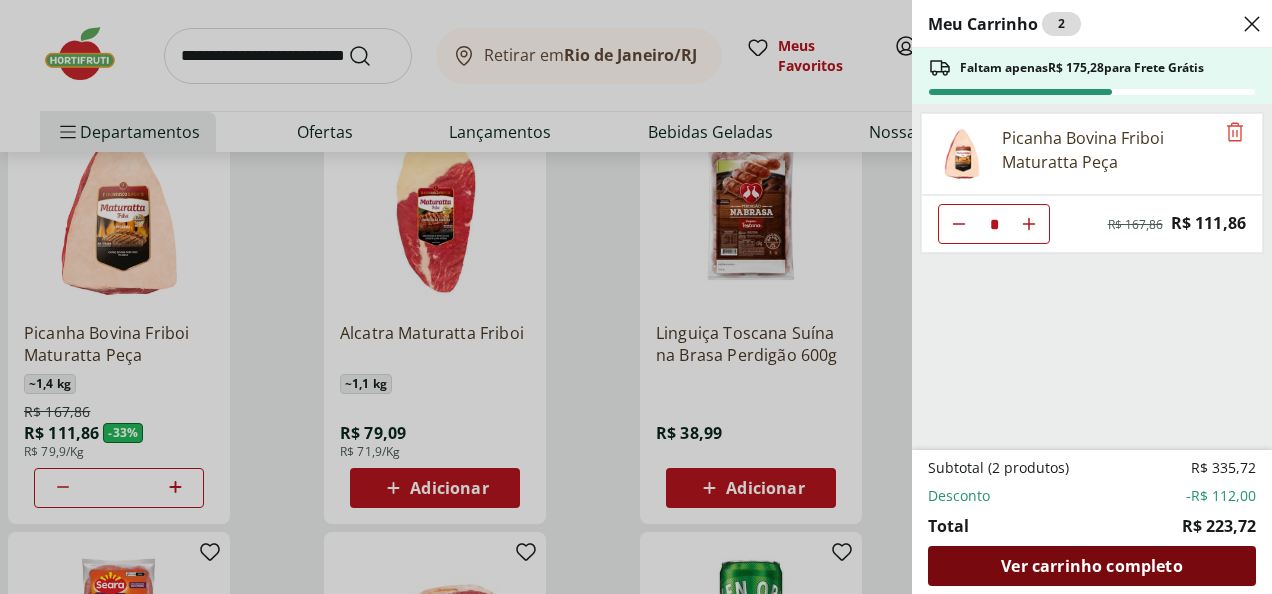 click on "Ver carrinho completo" at bounding box center [1091, 566] 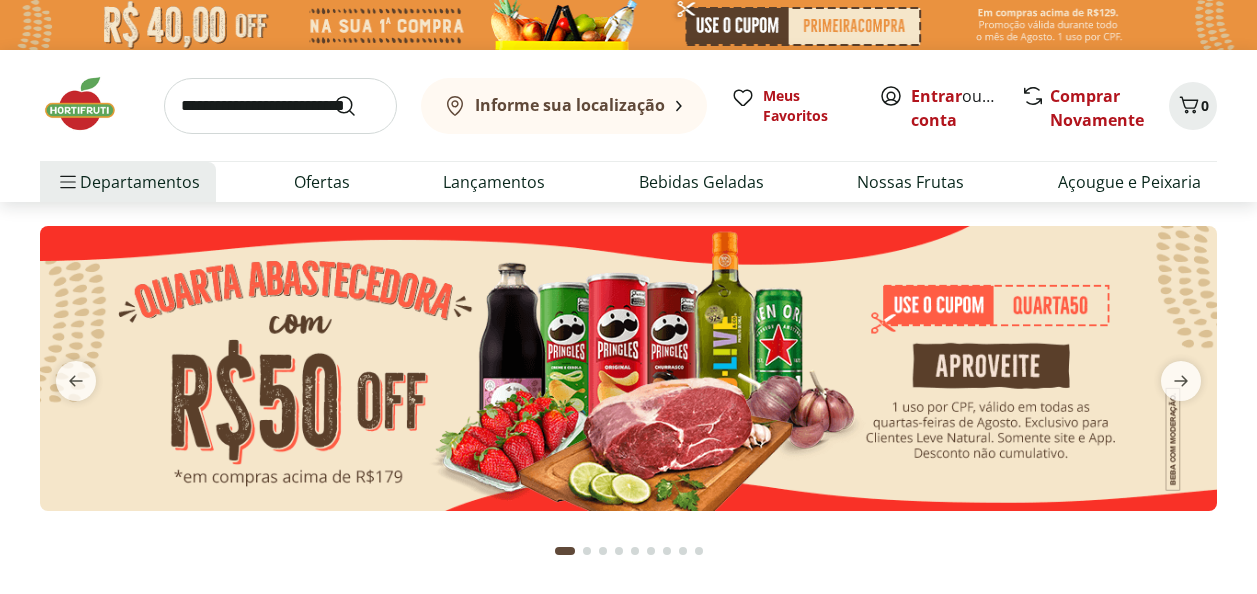 scroll, scrollTop: 0, scrollLeft: 0, axis: both 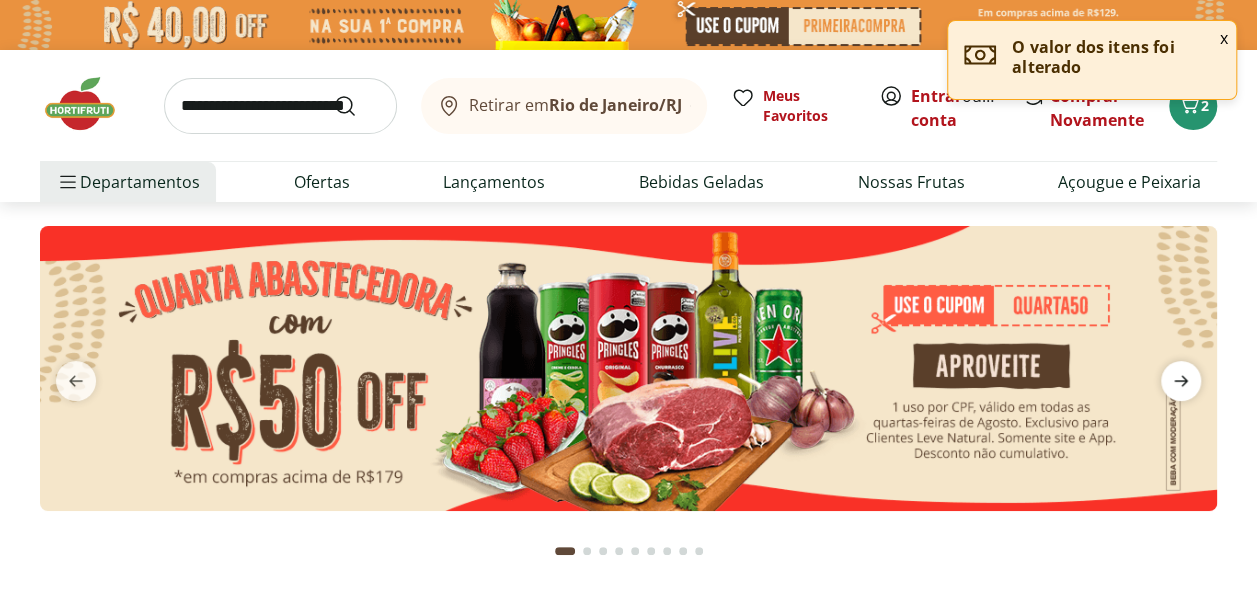 click 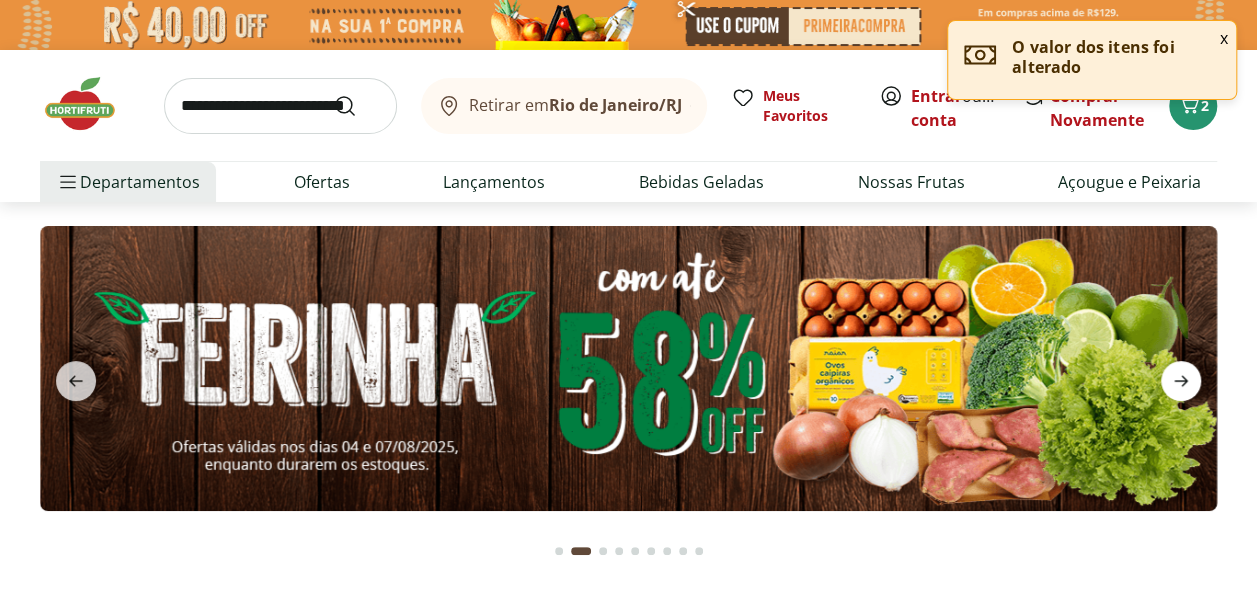 click 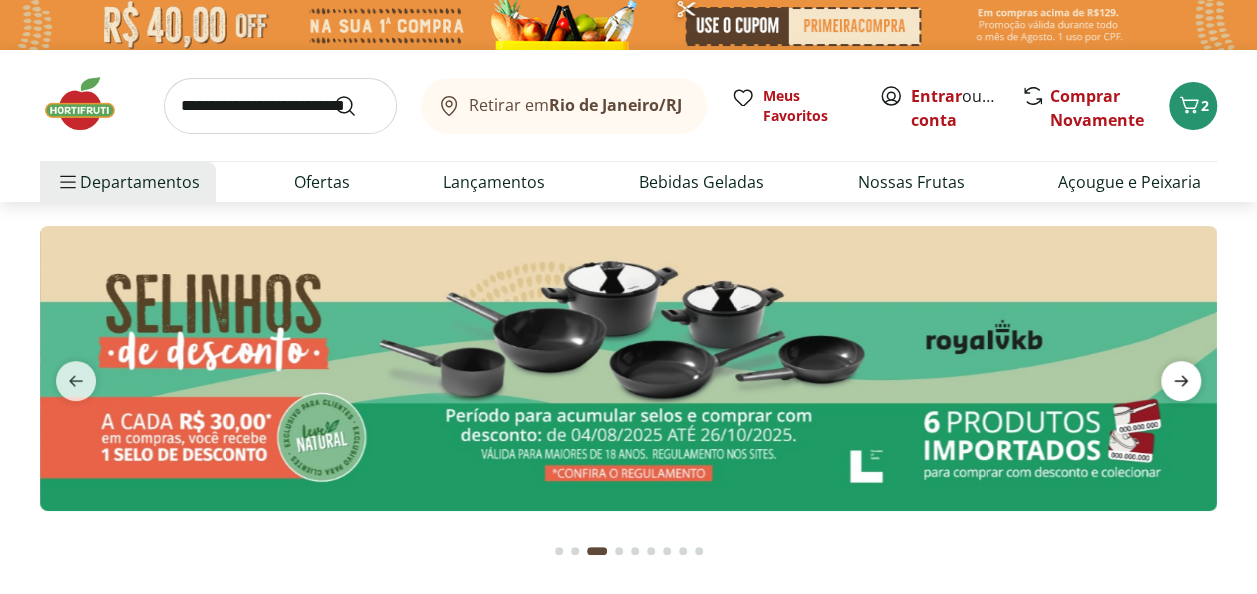 click 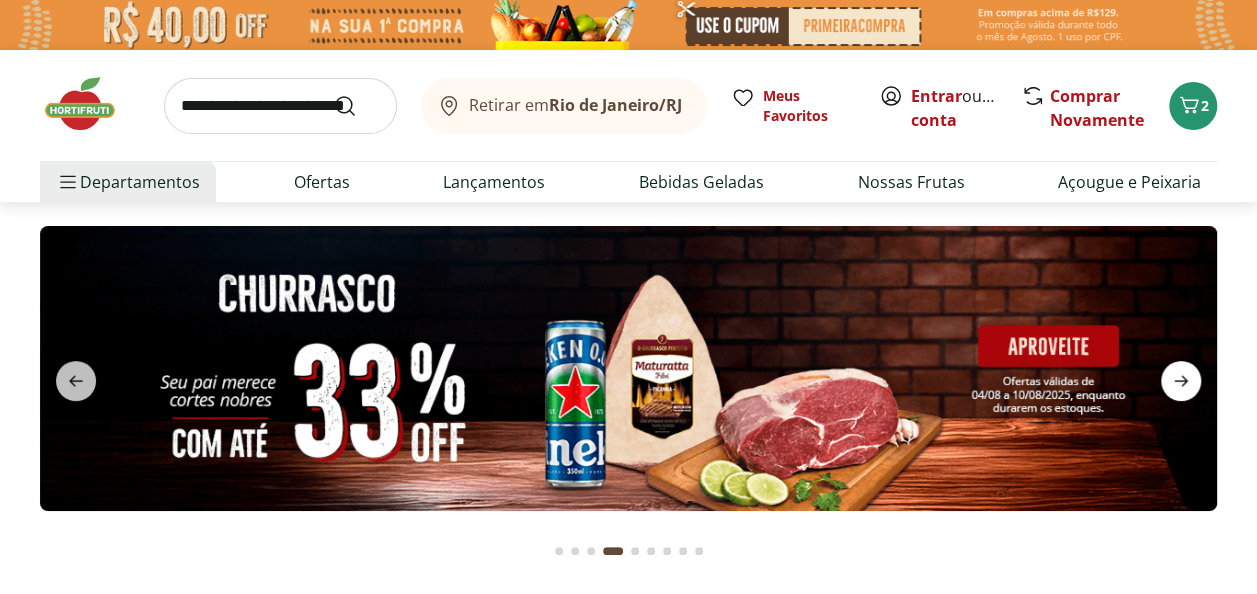 click 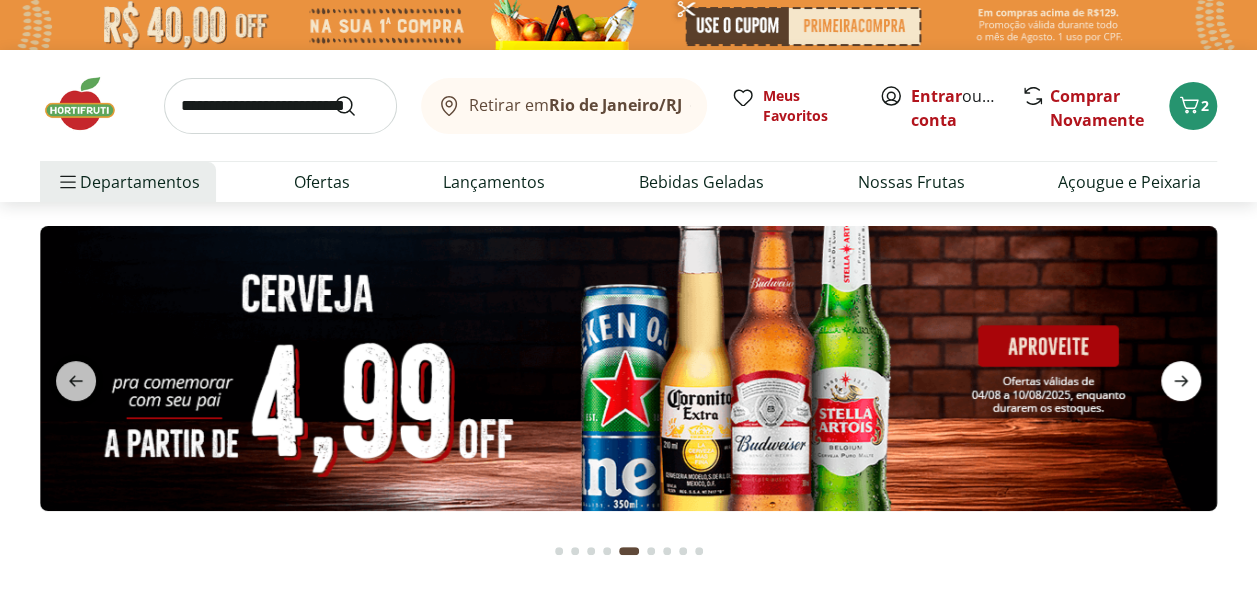 click 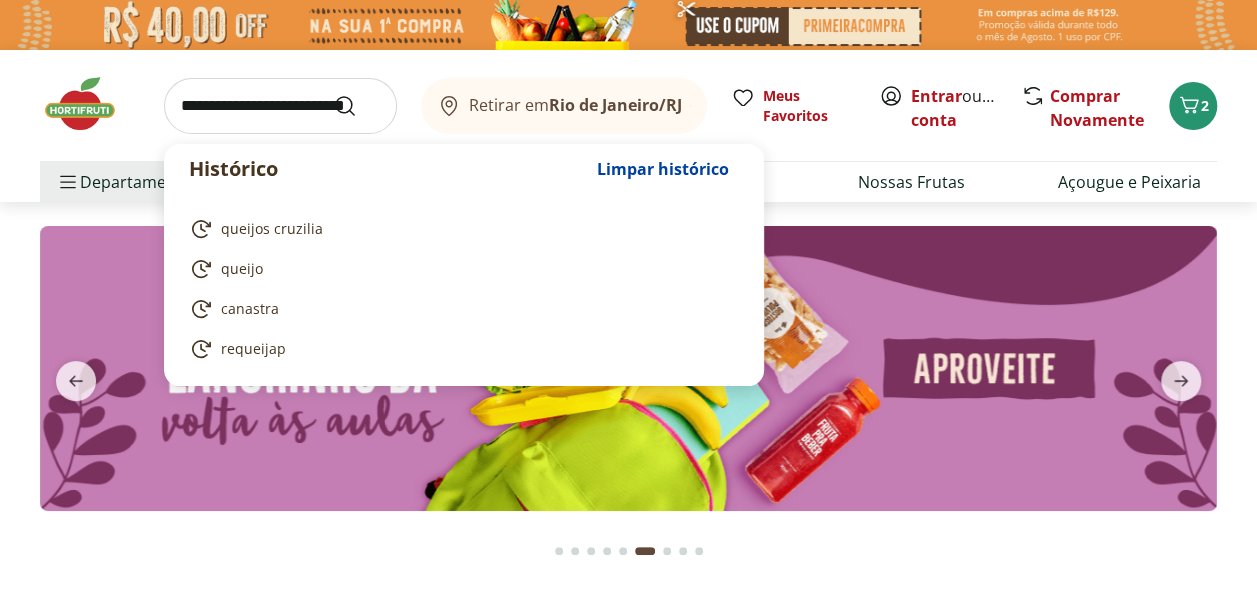 click at bounding box center (280, 106) 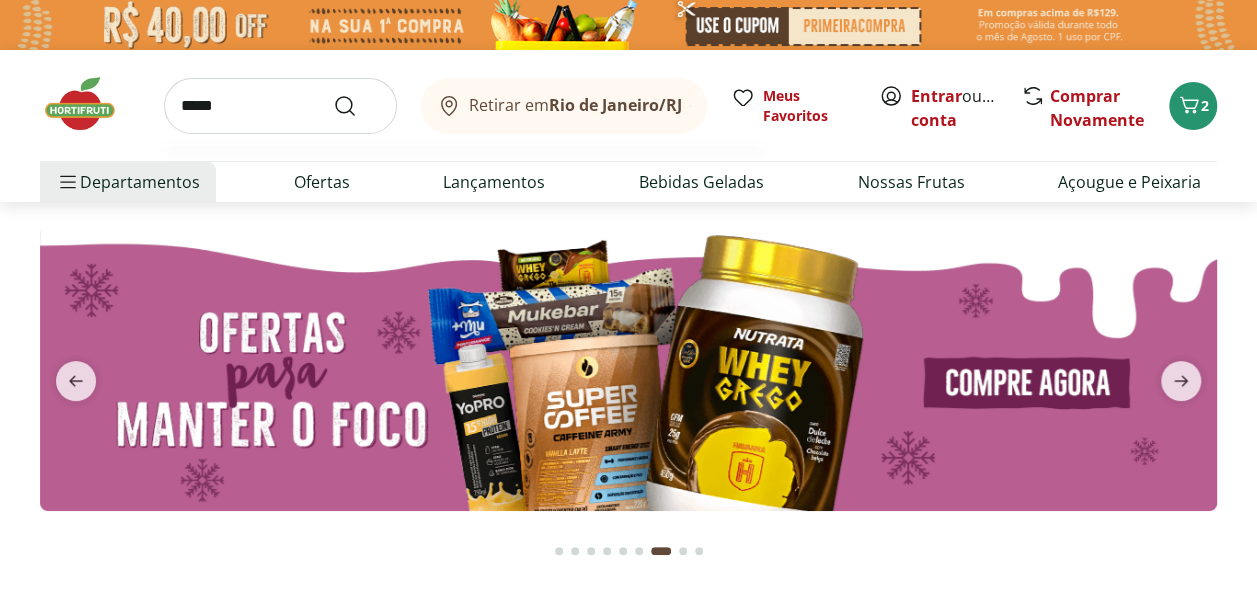 type on "*****" 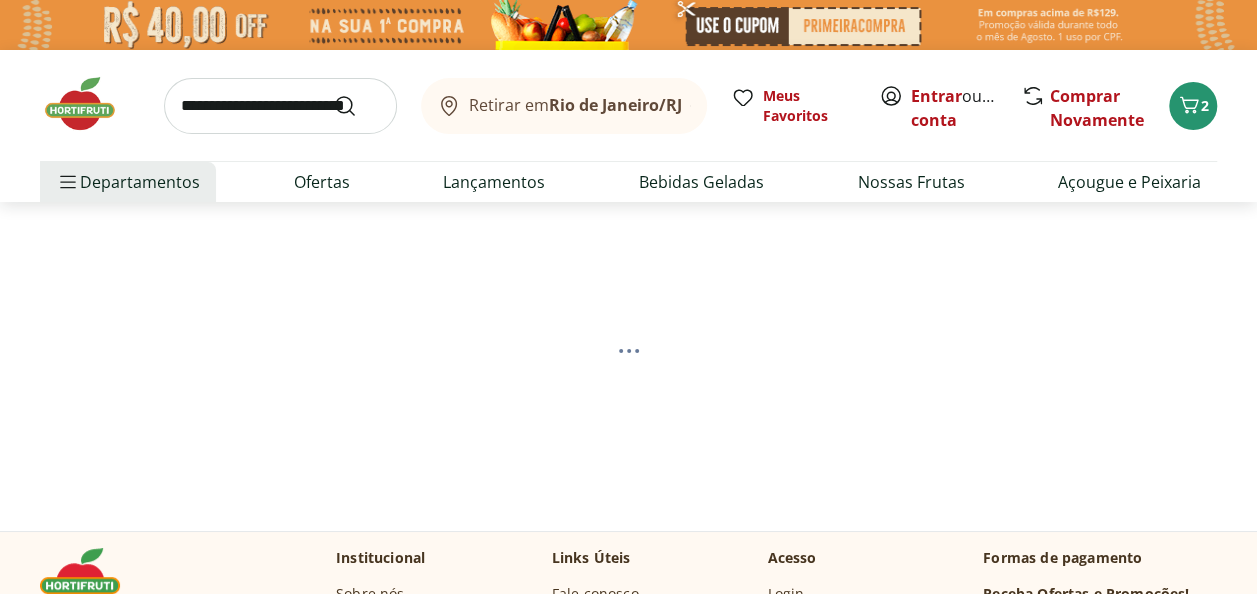 select on "**********" 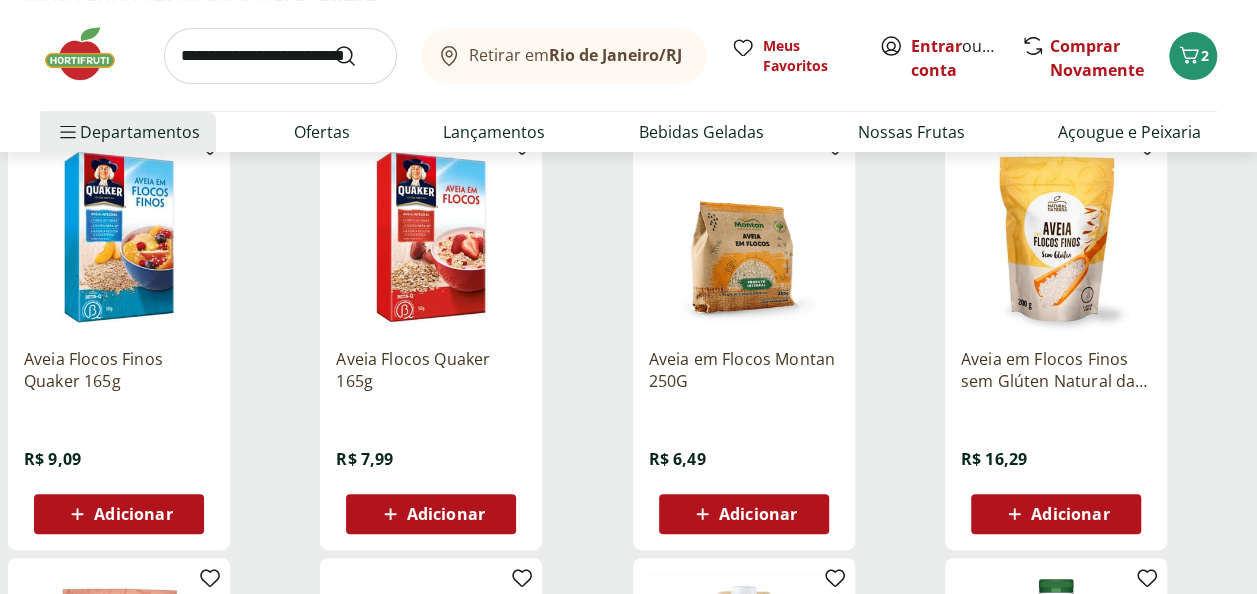 scroll, scrollTop: 271, scrollLeft: 0, axis: vertical 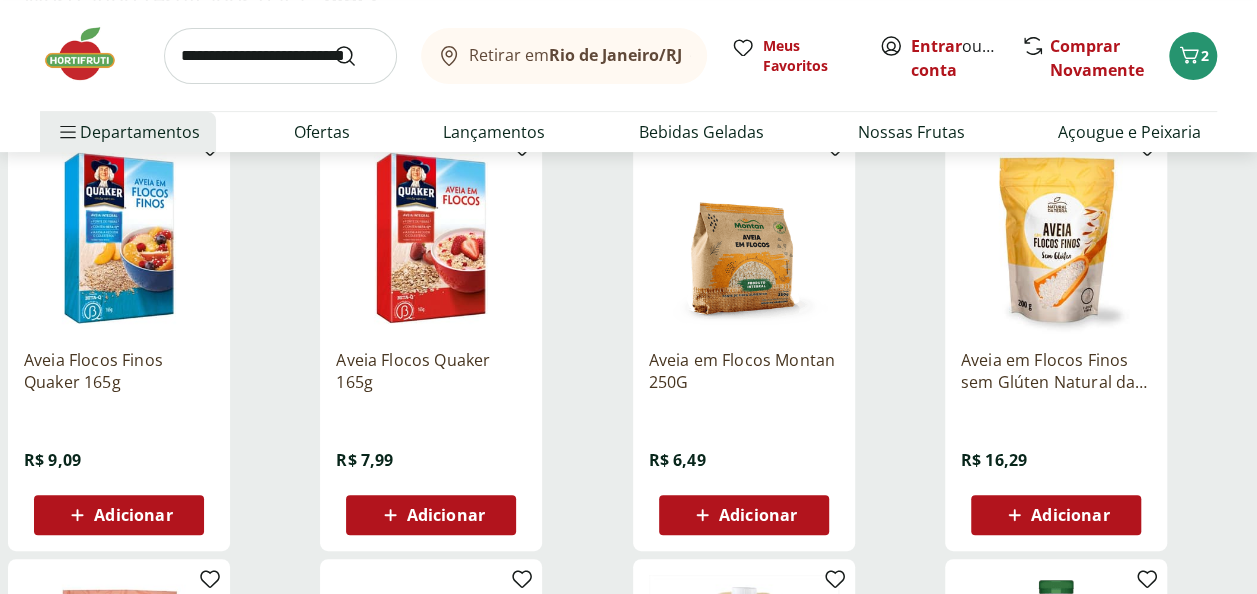 click on "Adicionar" at bounding box center [446, 515] 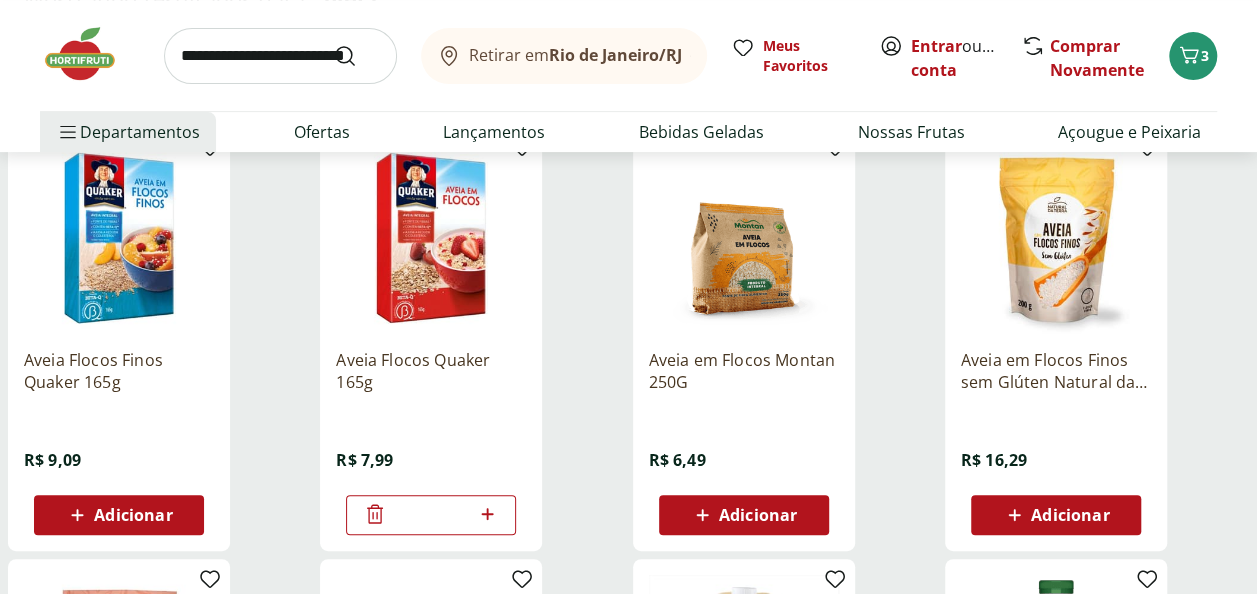 scroll, scrollTop: 0, scrollLeft: 0, axis: both 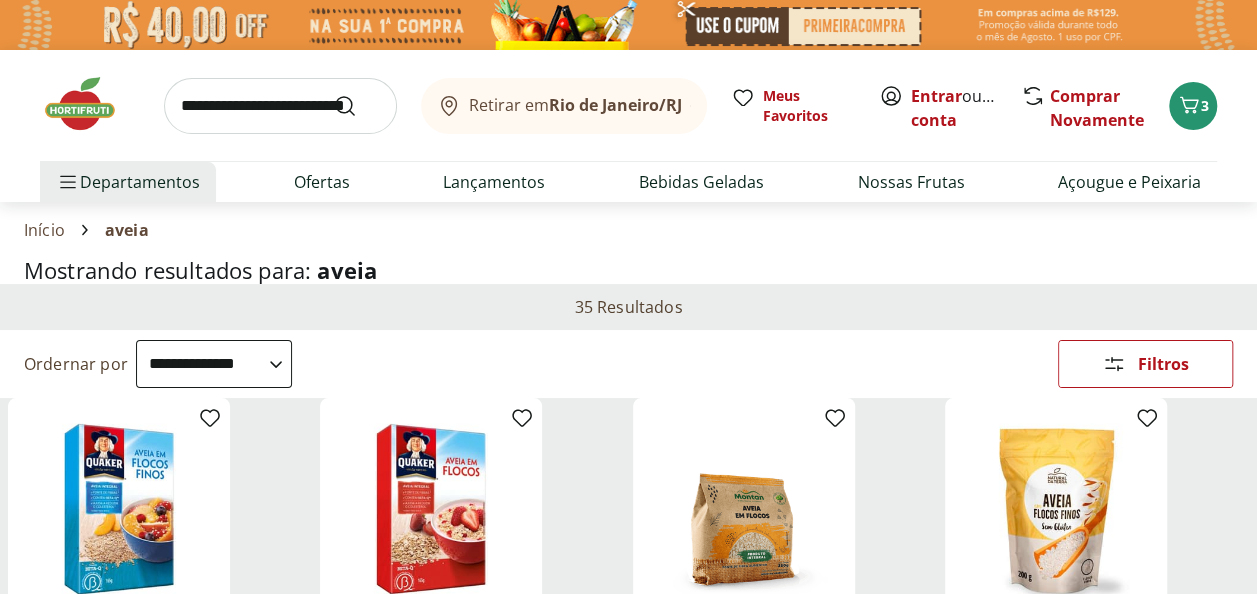 click at bounding box center (90, 104) 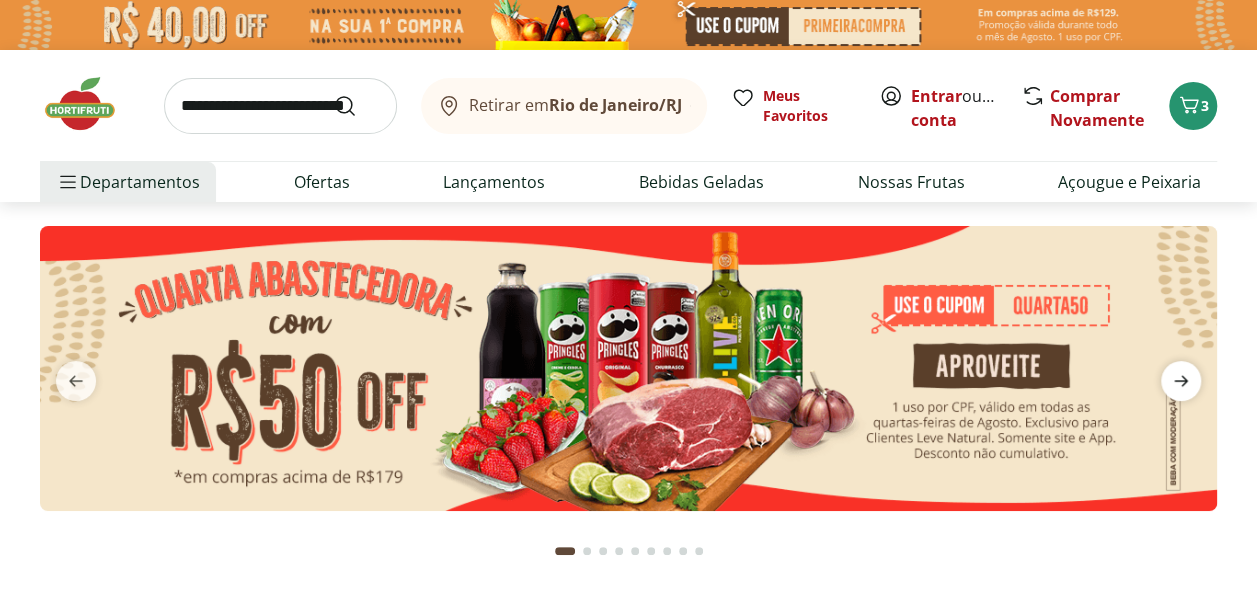 click 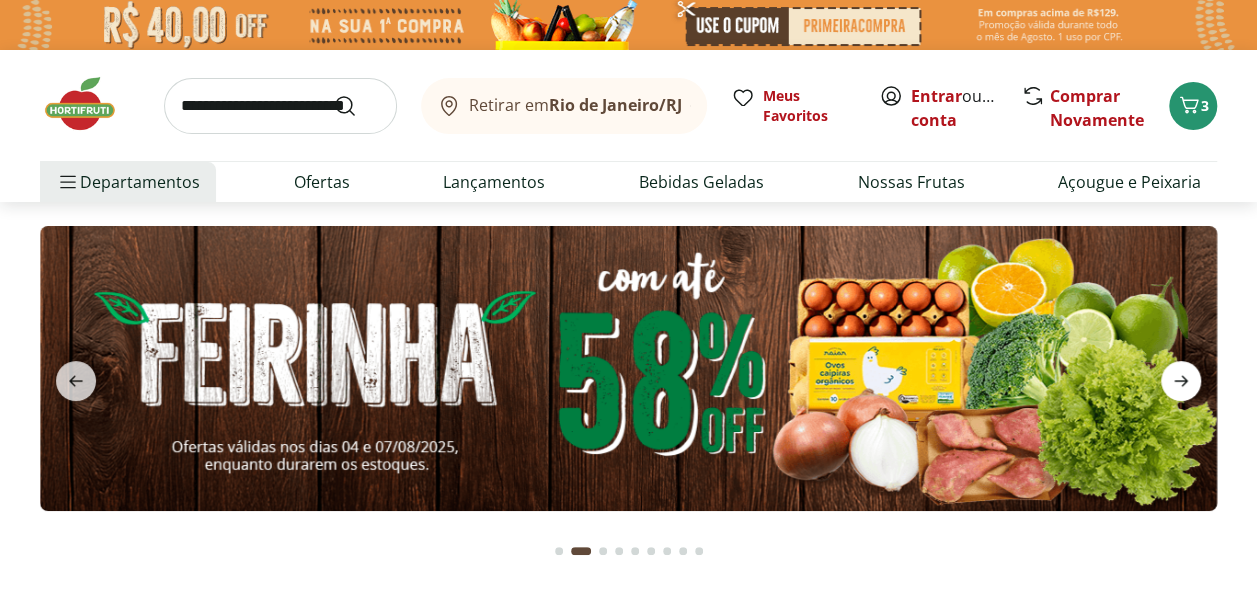 click 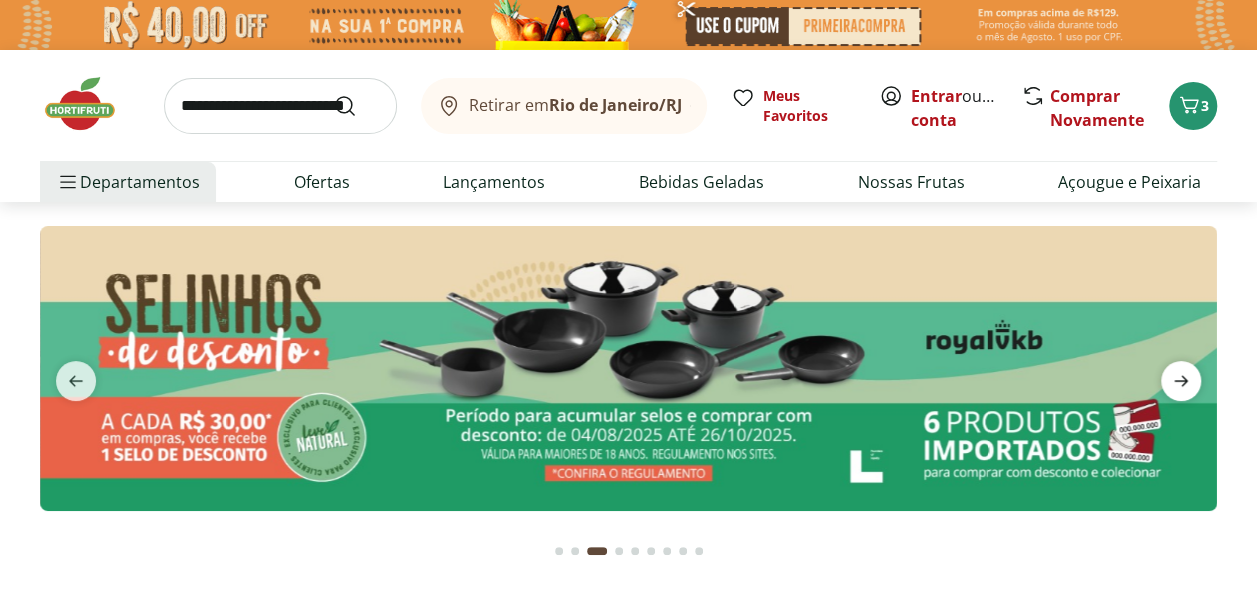 click 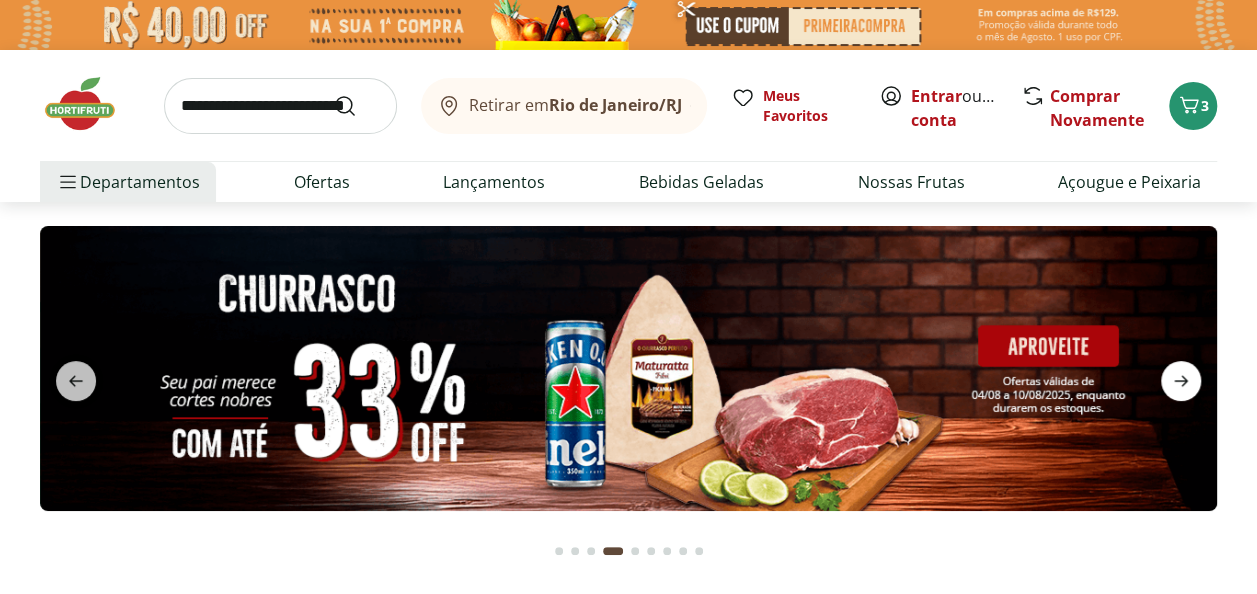 click 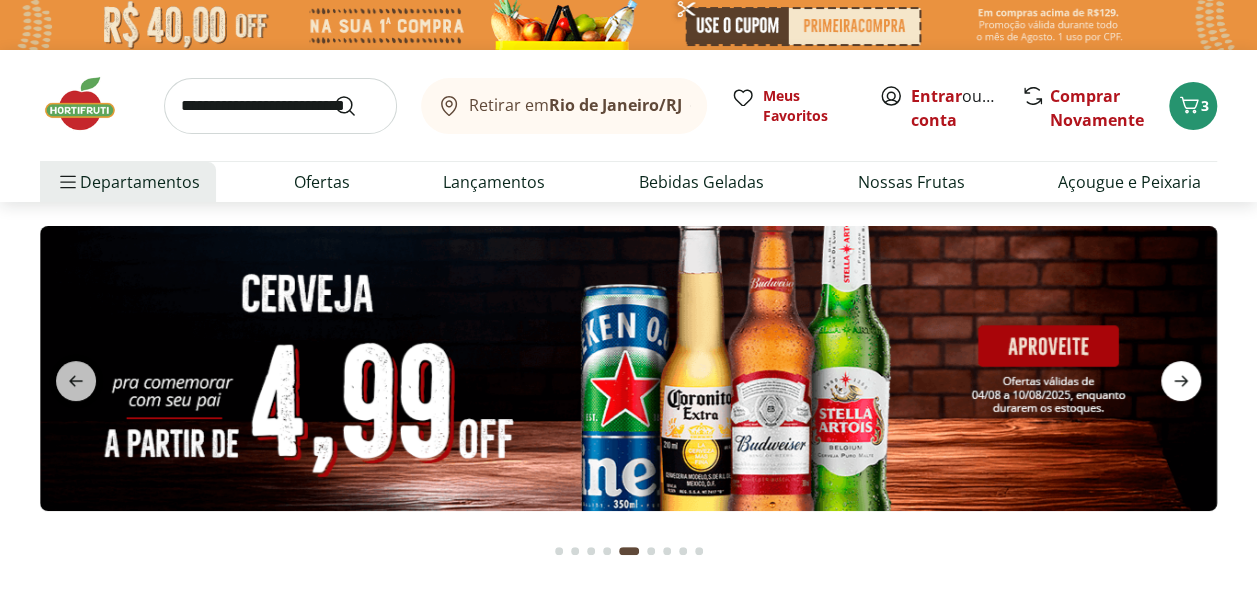 click 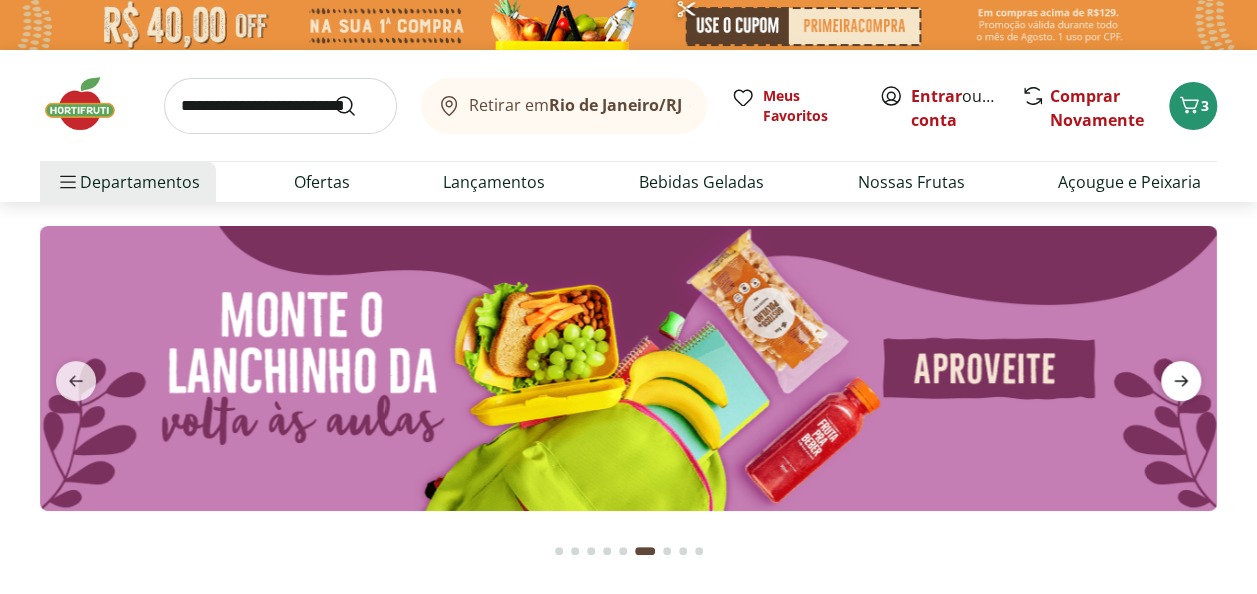 click 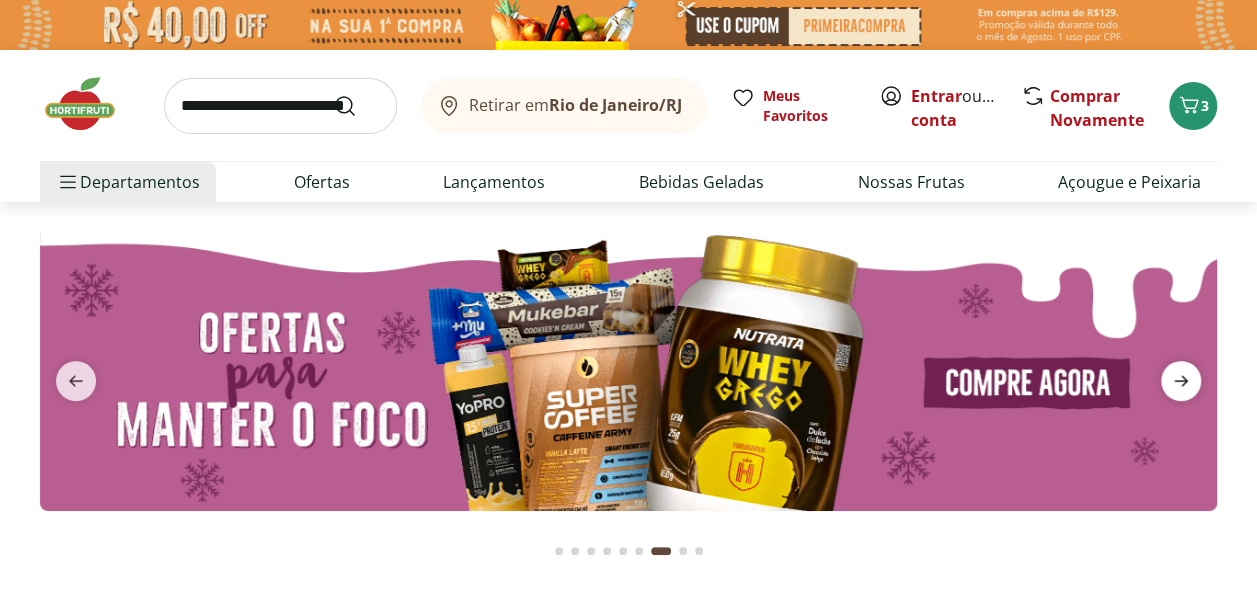 click 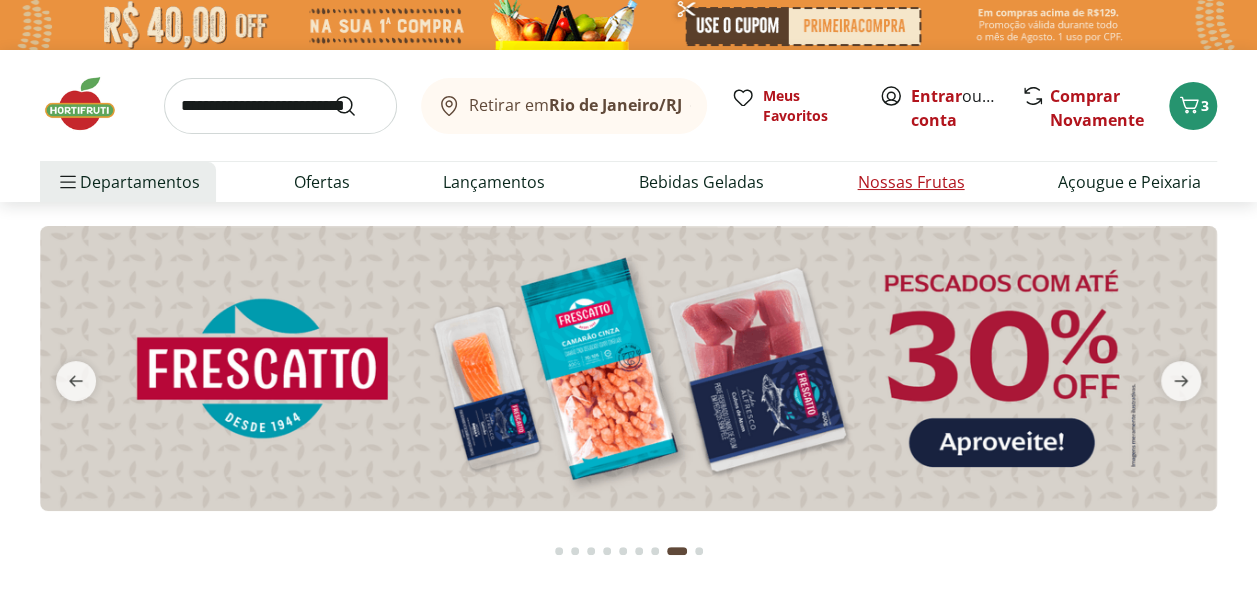 click on "Nossas Frutas" at bounding box center [910, 182] 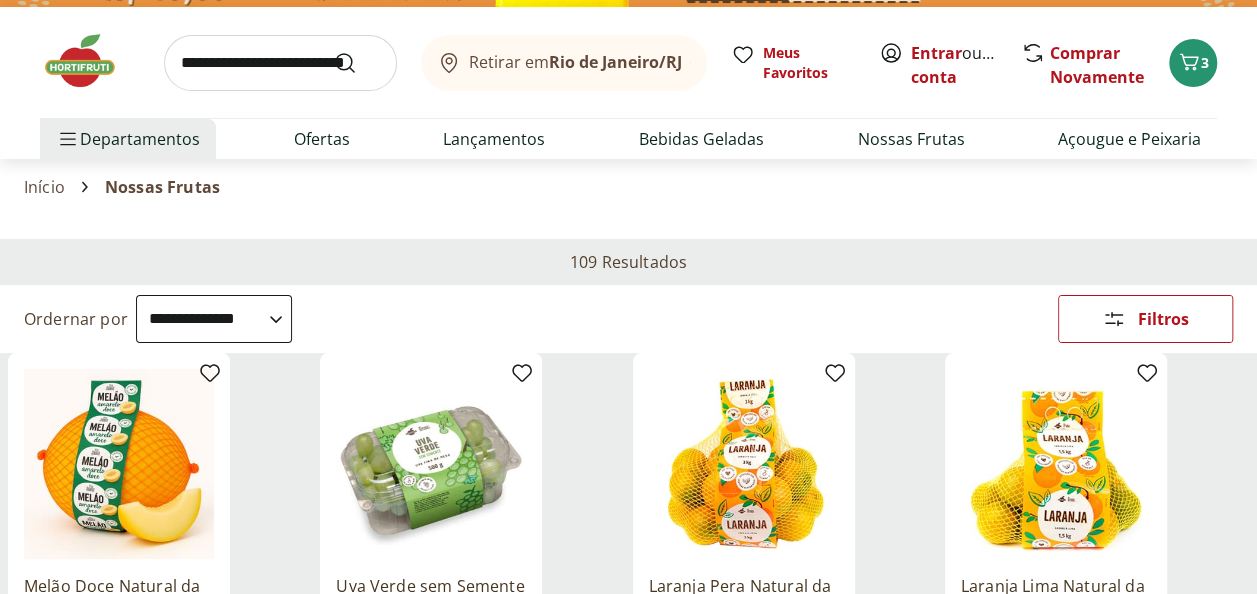 scroll, scrollTop: 42, scrollLeft: 0, axis: vertical 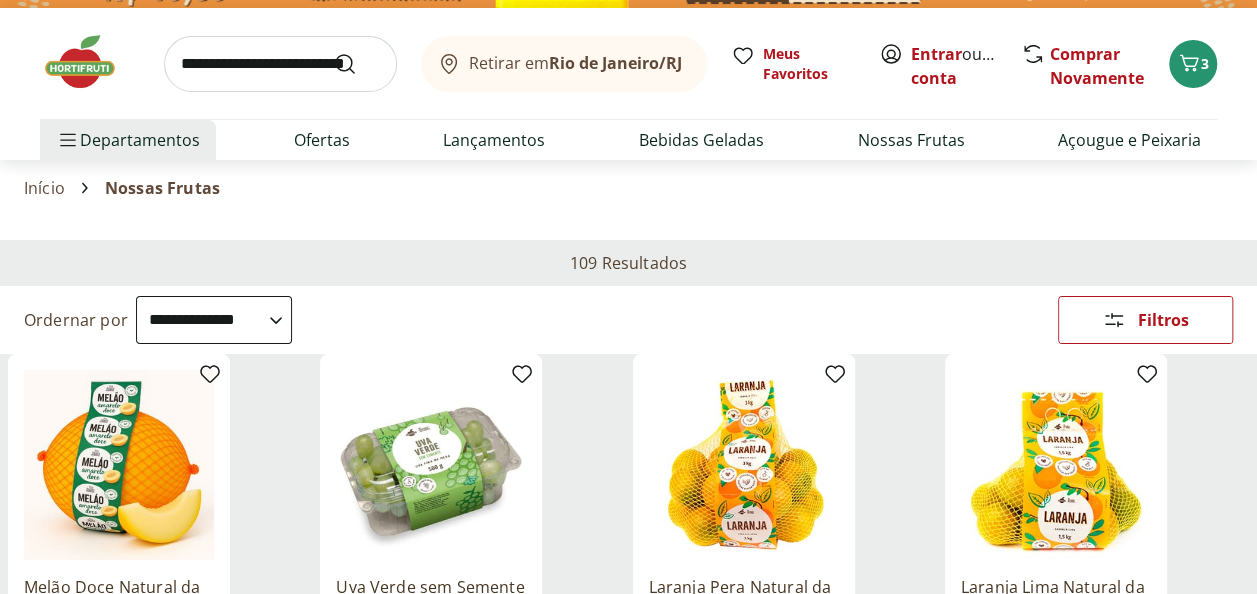click on "**********" at bounding box center [214, 320] 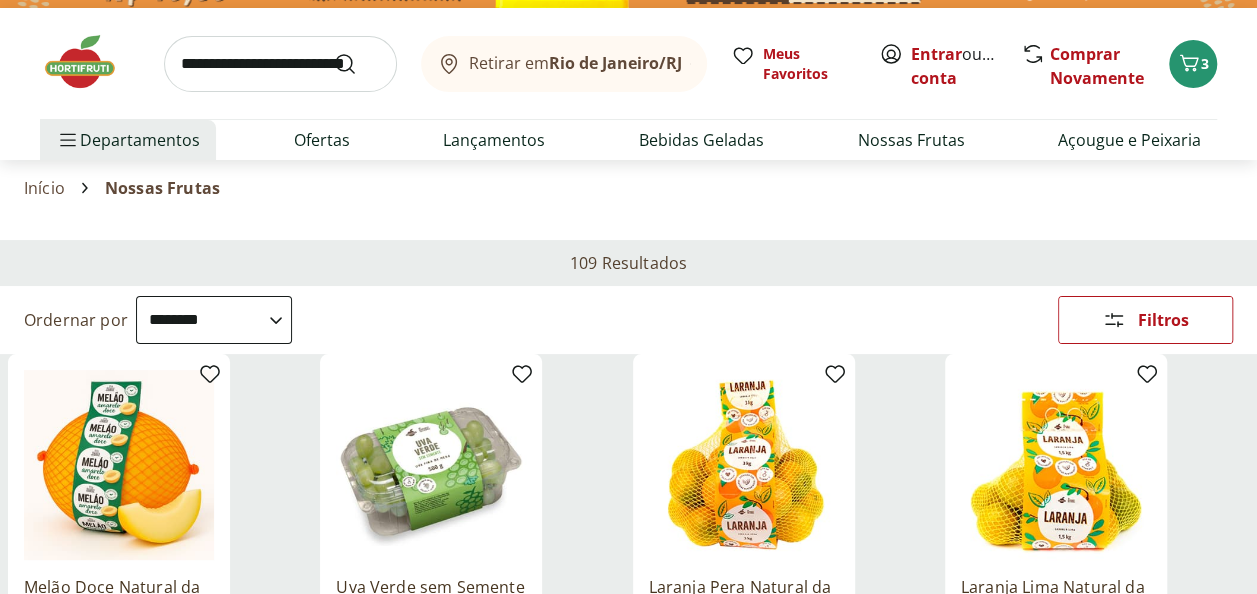 click on "**********" at bounding box center [214, 320] 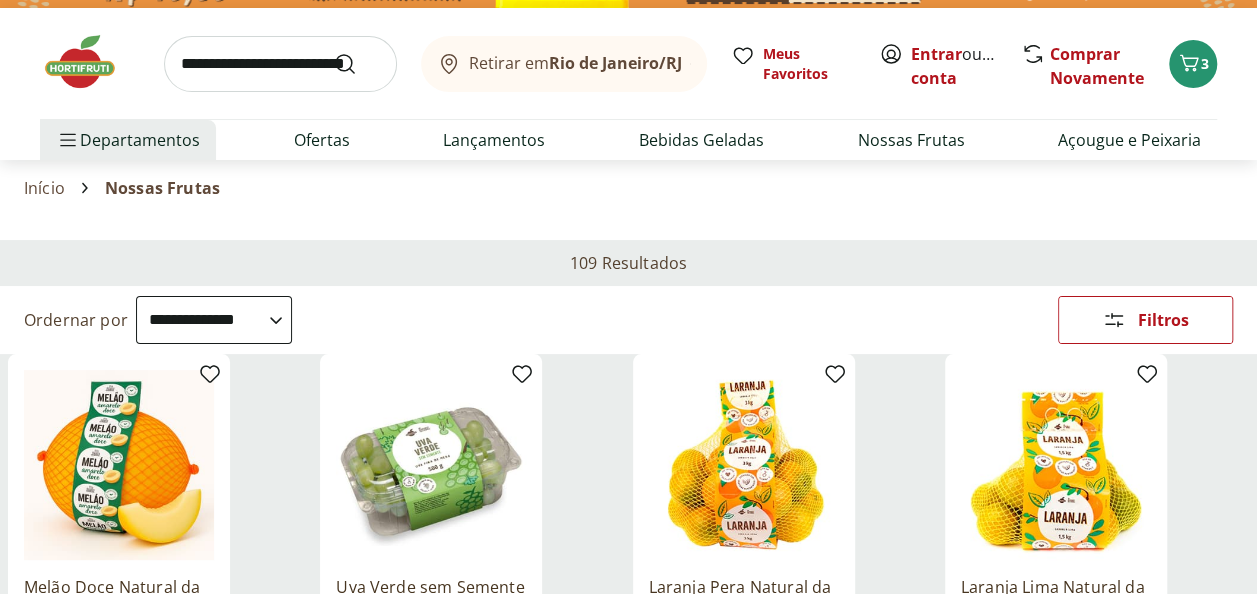 select on "**********" 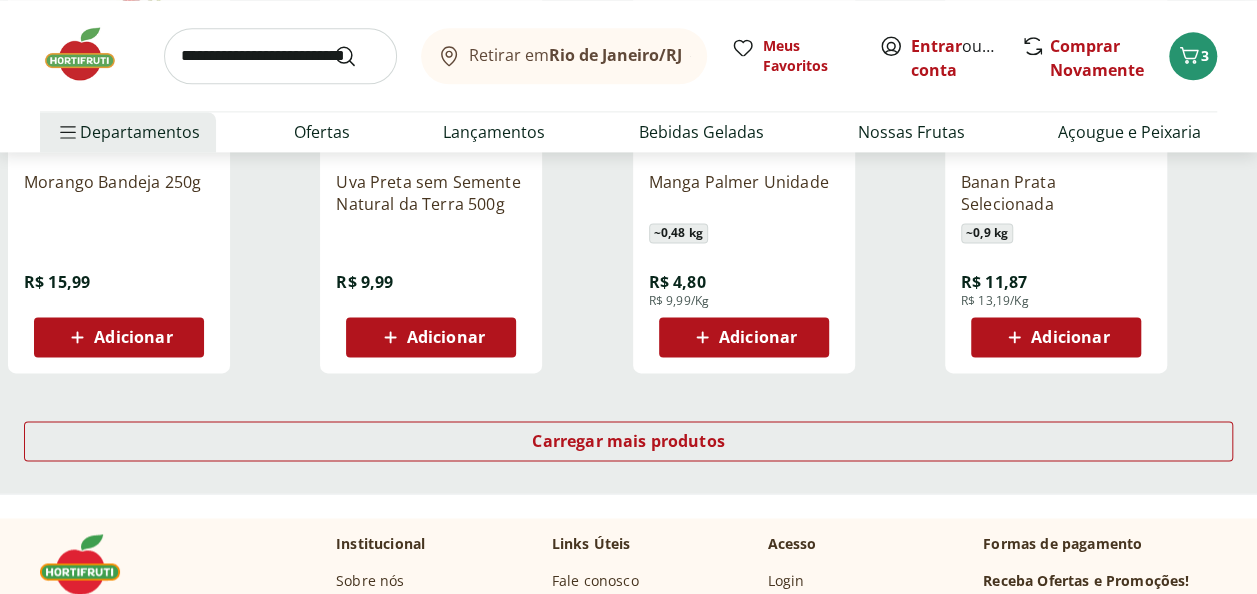 scroll, scrollTop: 1325, scrollLeft: 0, axis: vertical 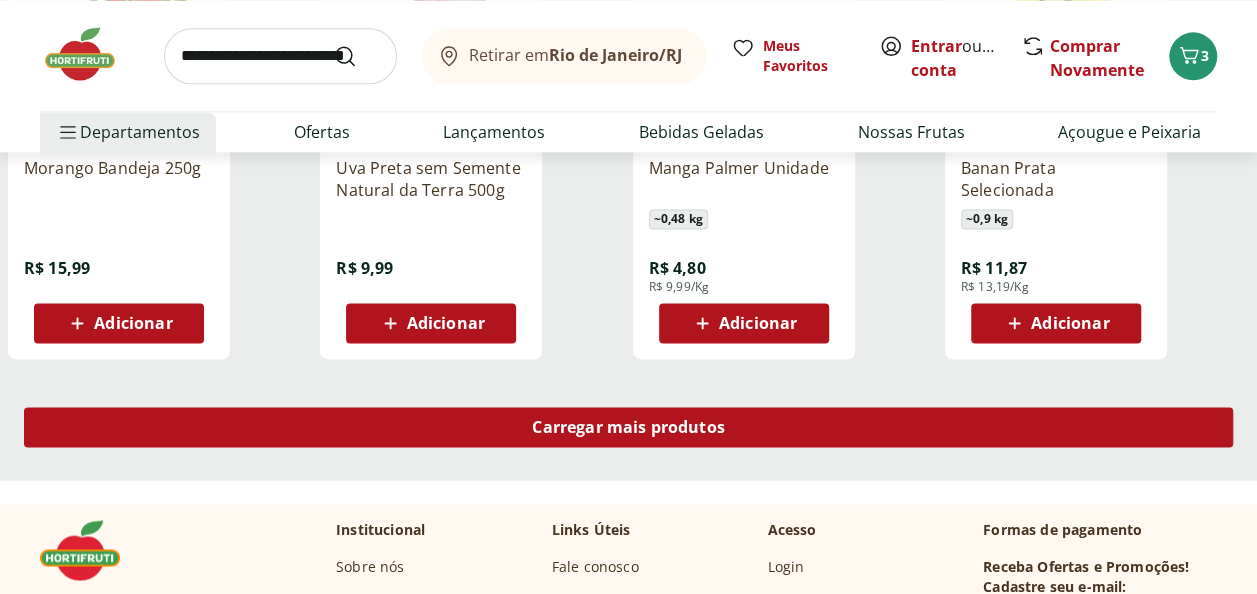 click on "Carregar mais produtos" at bounding box center [628, 427] 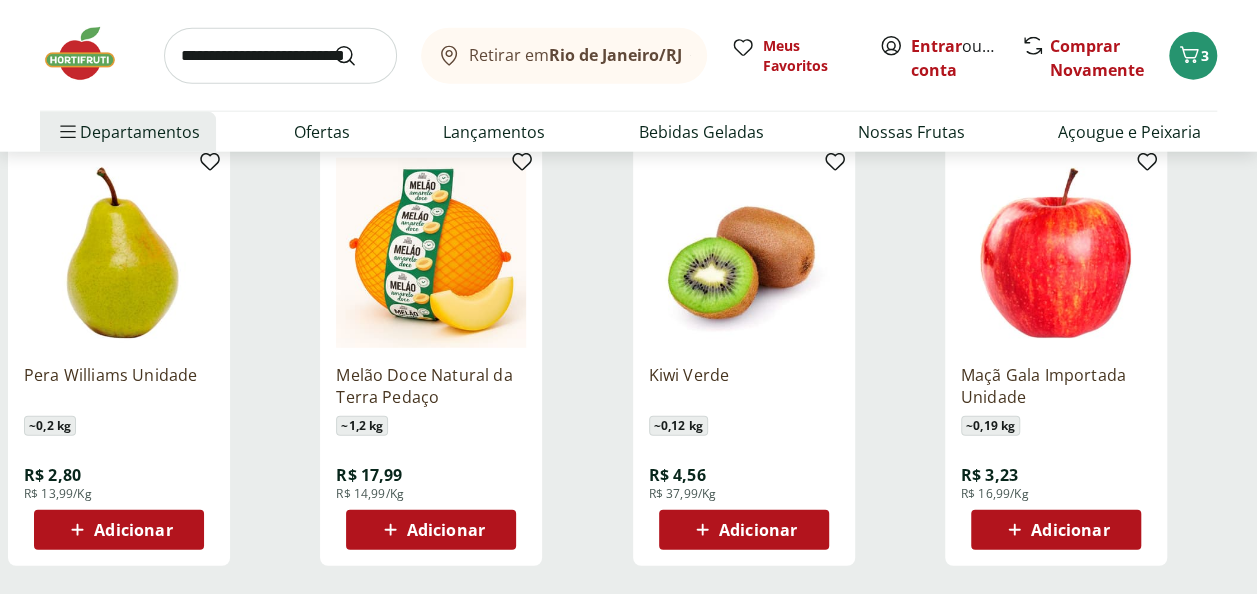 scroll, scrollTop: 2427, scrollLeft: 0, axis: vertical 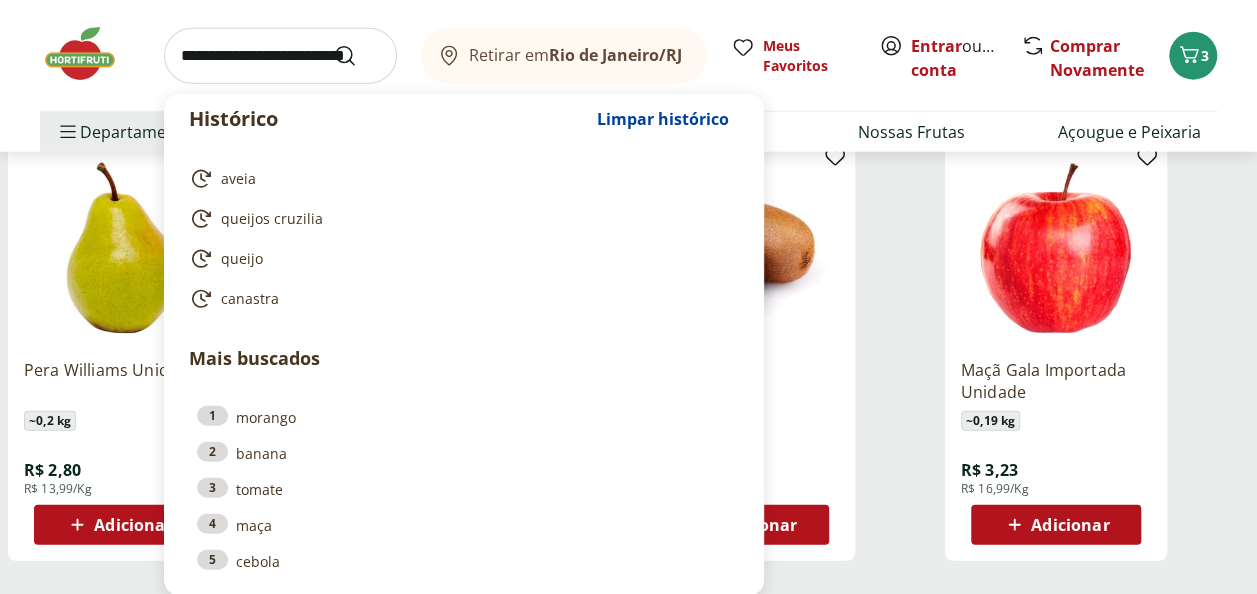click at bounding box center (280, 56) 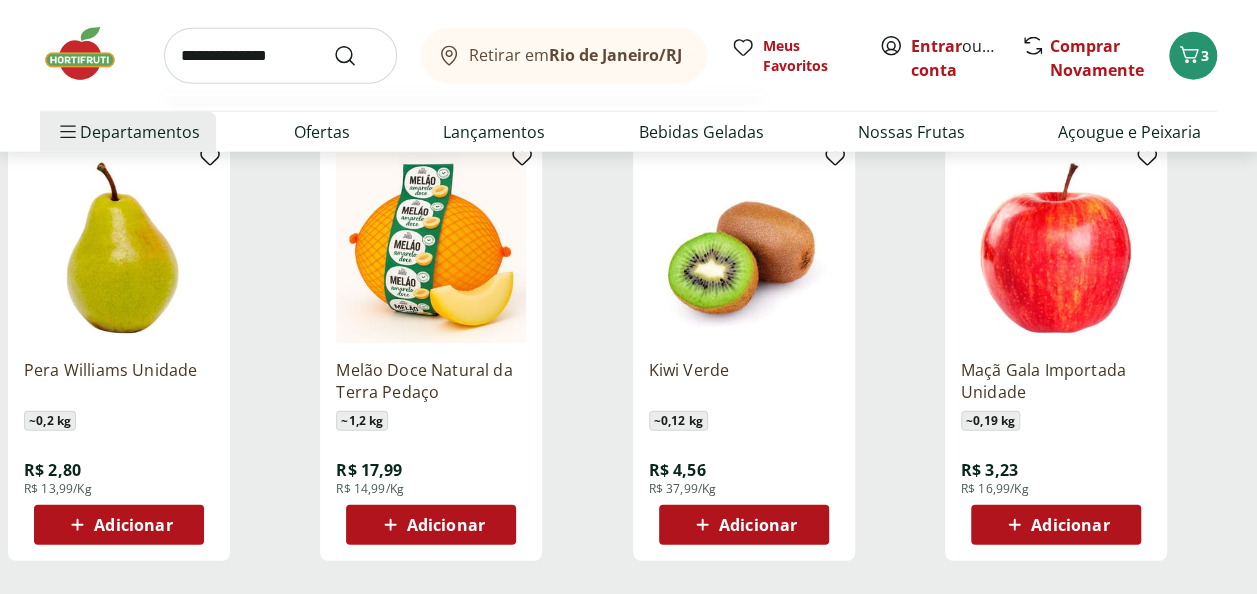 type on "**********" 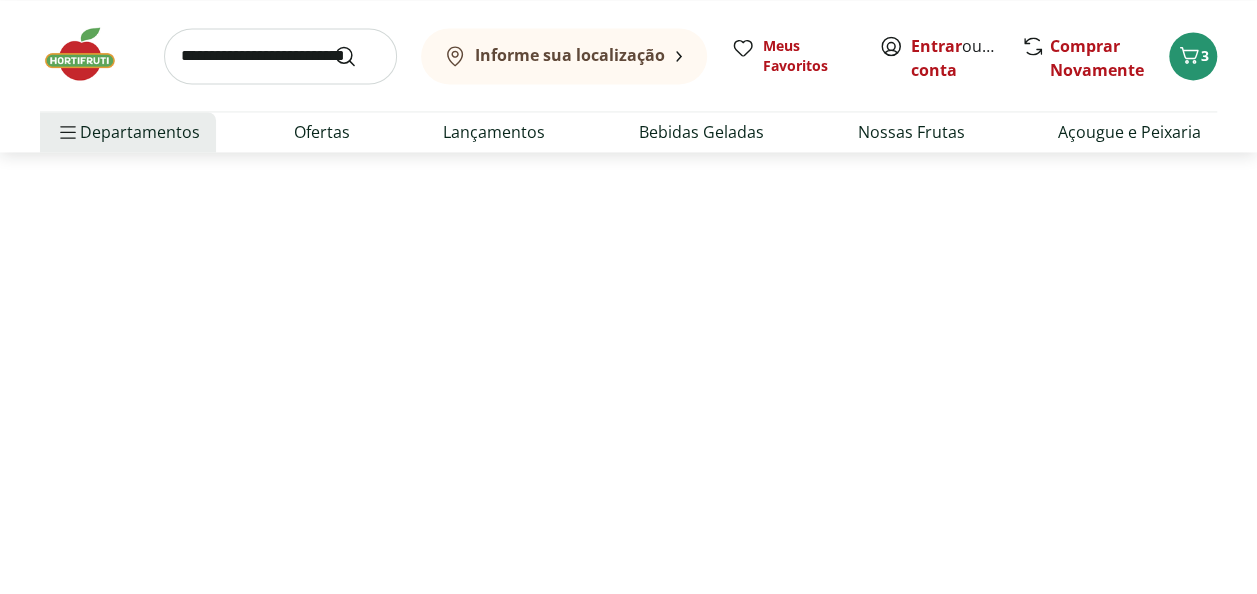 scroll, scrollTop: 0, scrollLeft: 0, axis: both 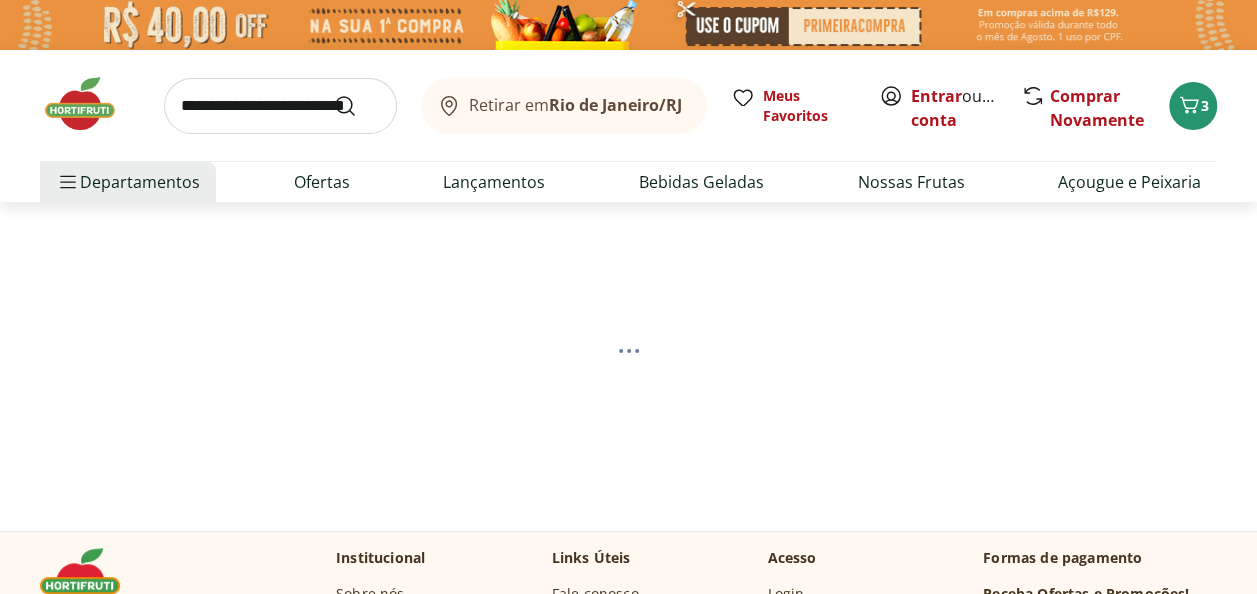 select on "**********" 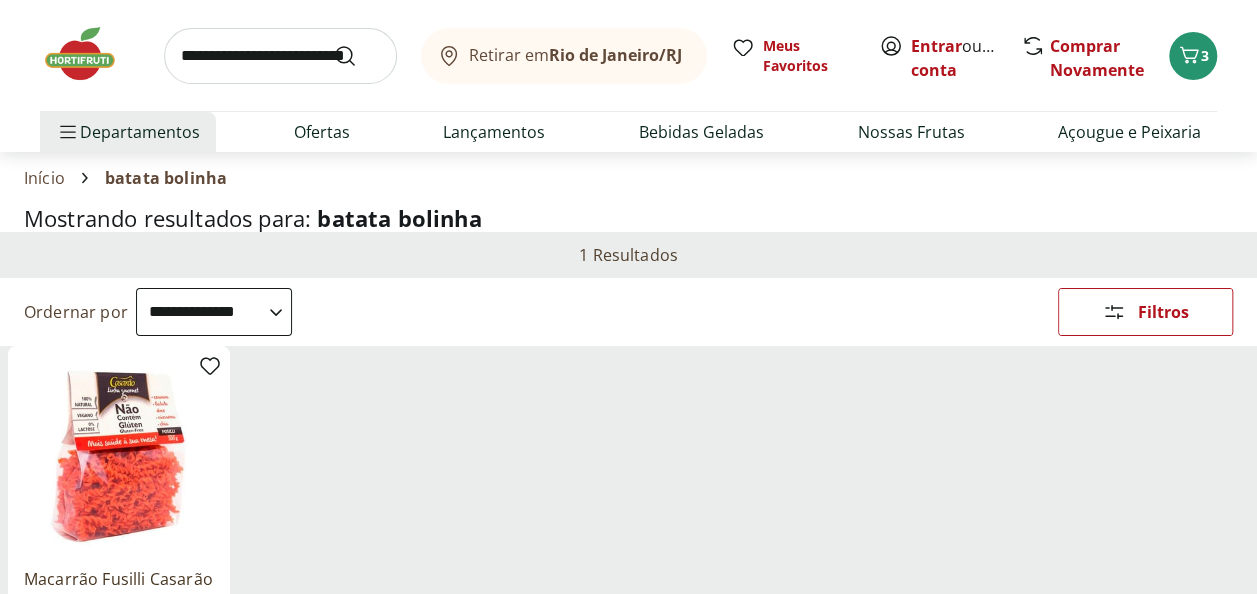 scroll, scrollTop: 50, scrollLeft: 0, axis: vertical 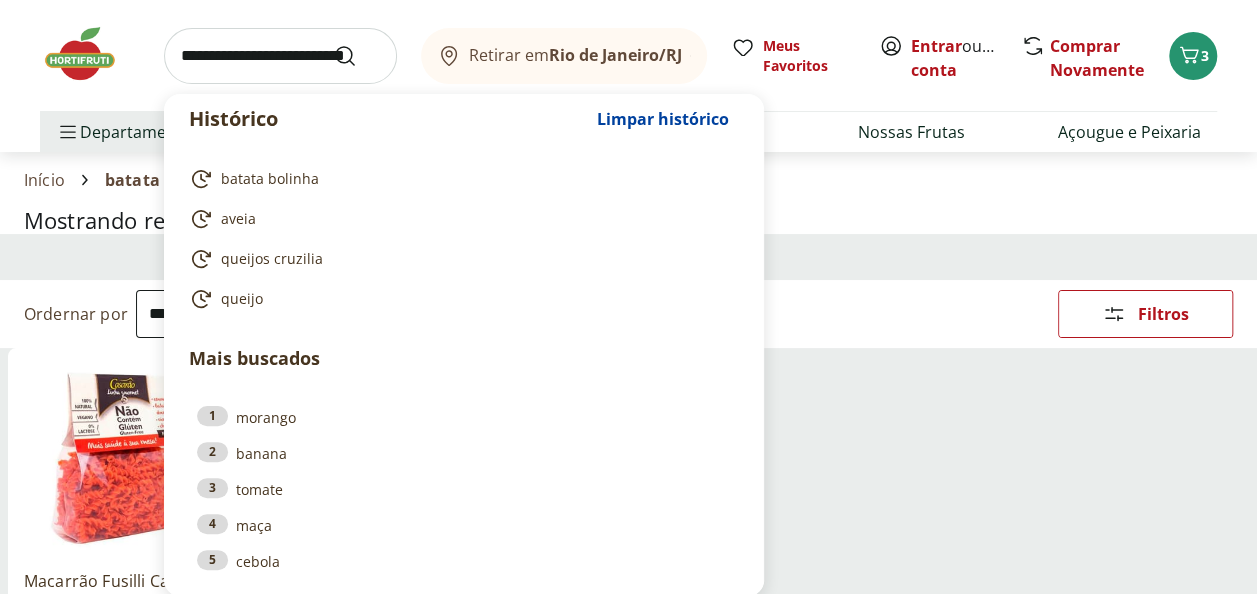 click at bounding box center [280, 56] 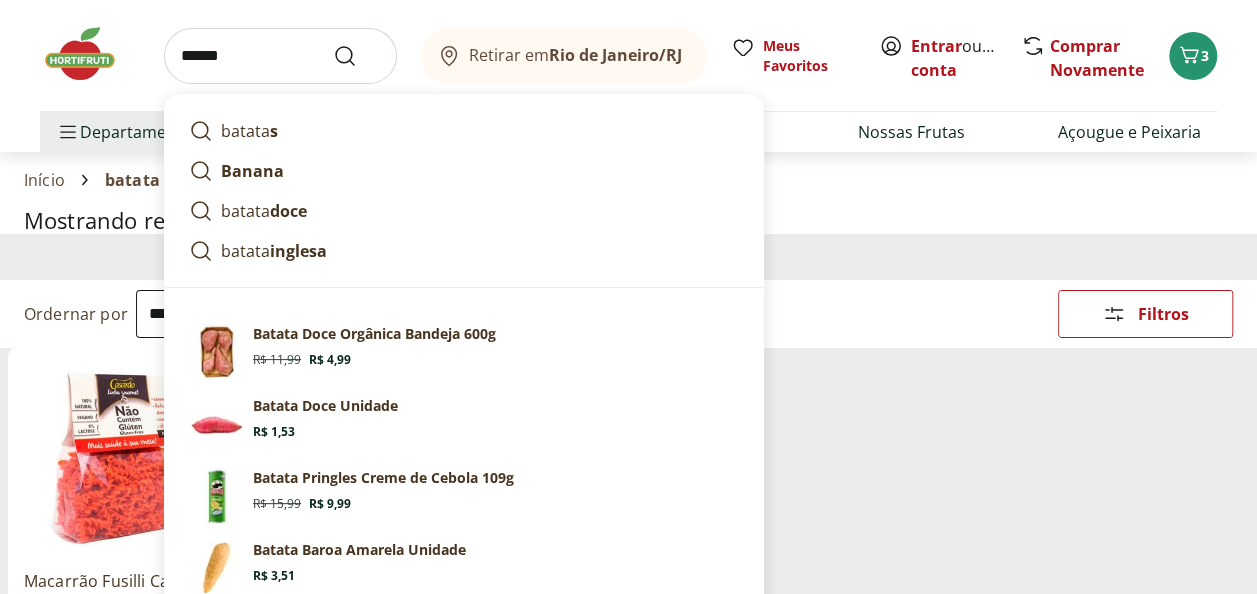 type on "******" 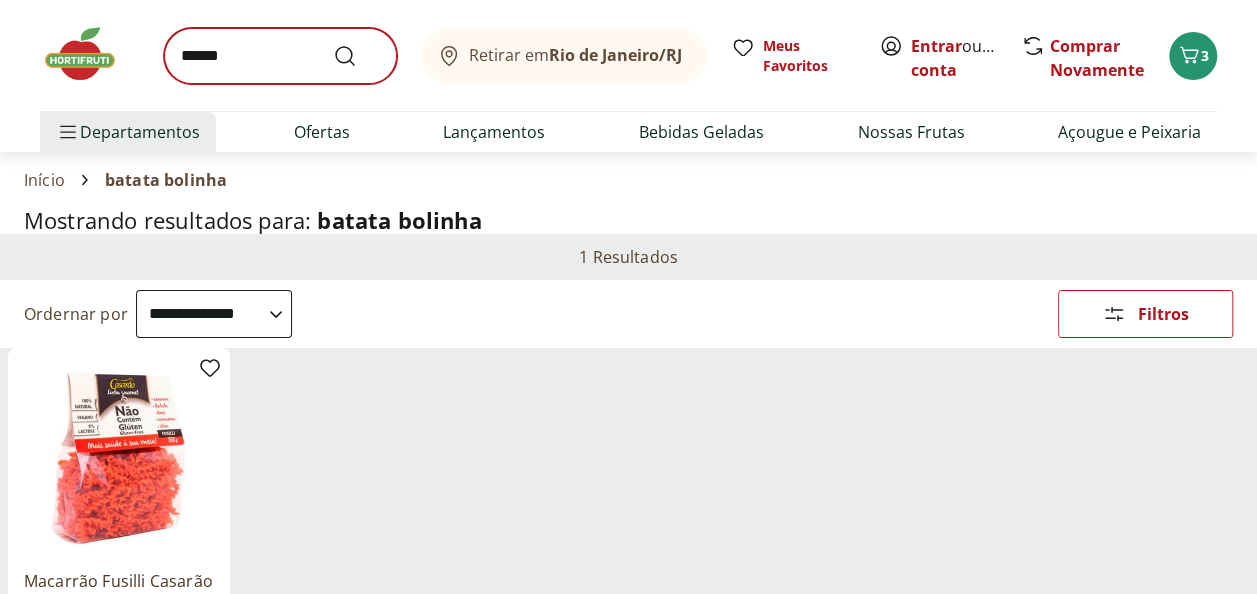 scroll, scrollTop: 0, scrollLeft: 0, axis: both 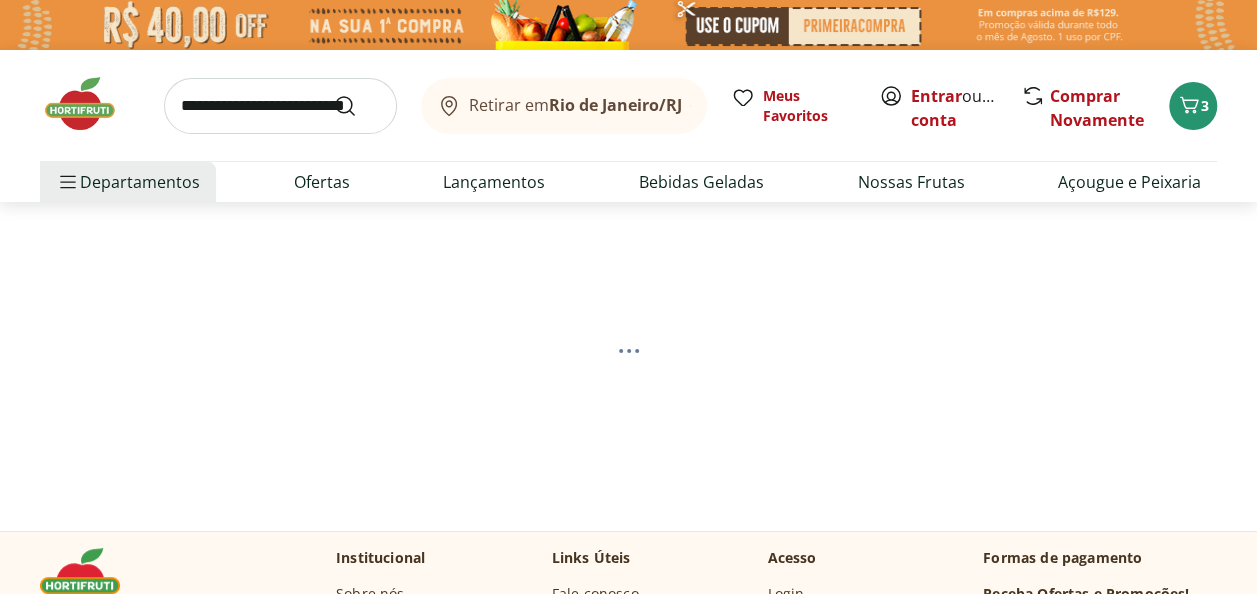 select on "**********" 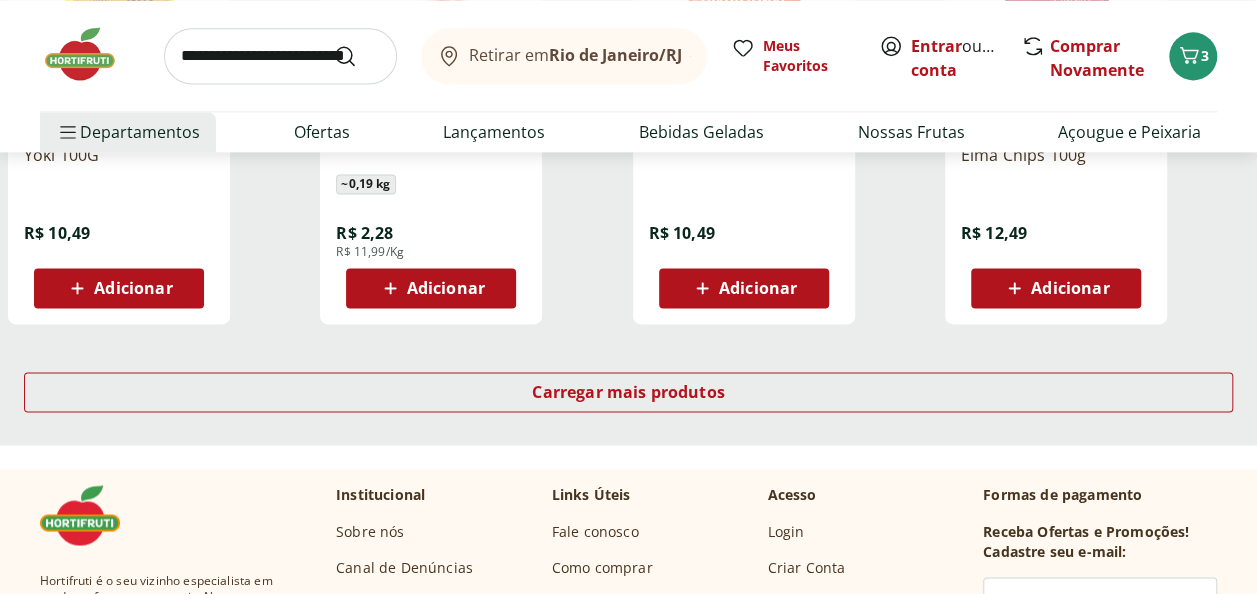 scroll, scrollTop: 1363, scrollLeft: 0, axis: vertical 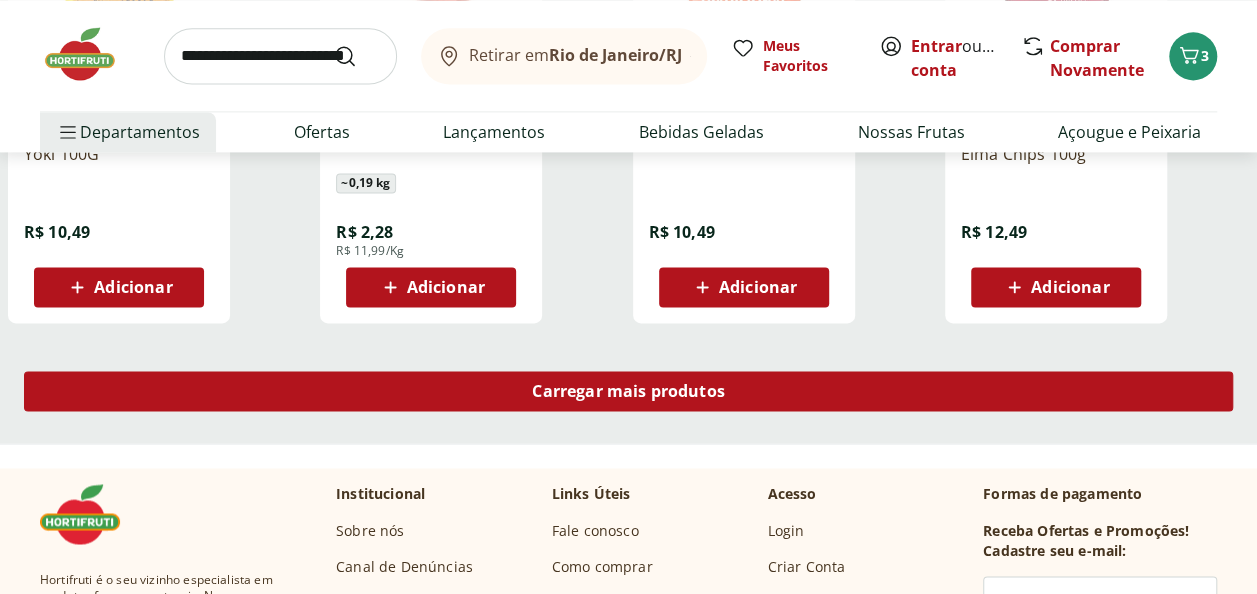 click on "Carregar mais produtos" at bounding box center [628, 391] 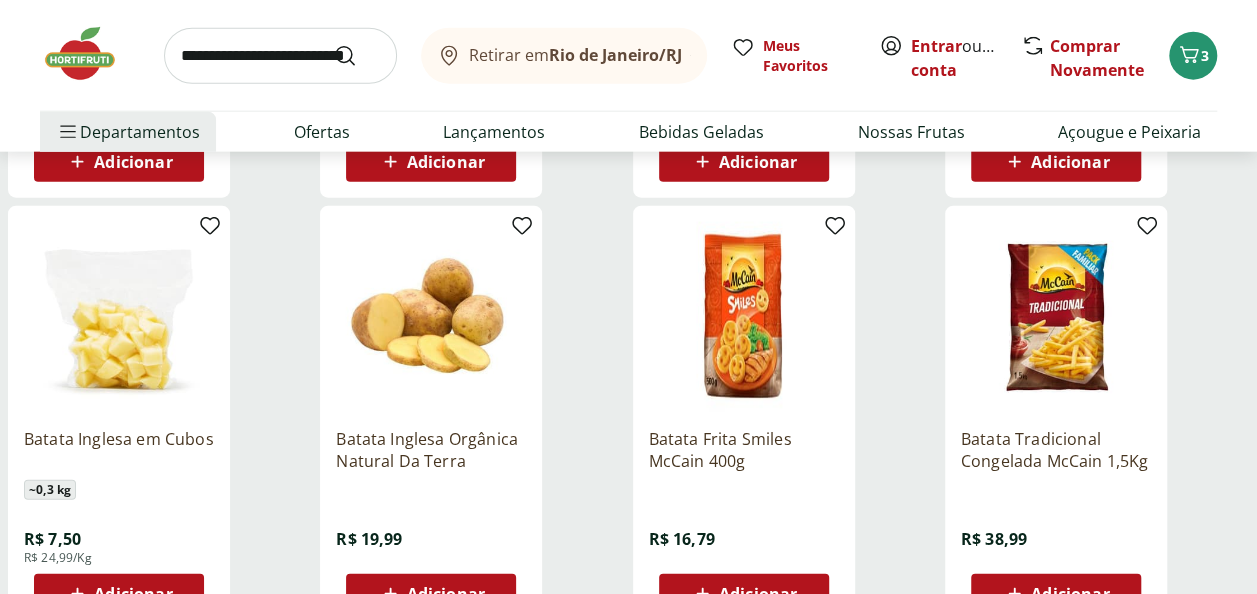 scroll, scrollTop: 2696, scrollLeft: 0, axis: vertical 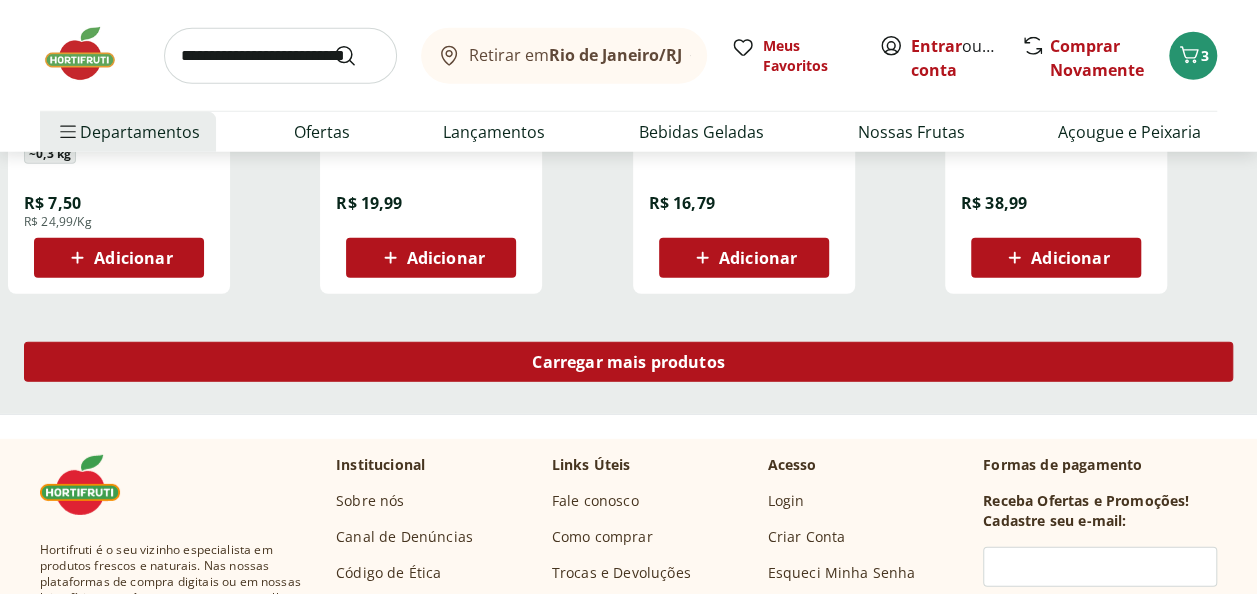 click on "Carregar mais produtos" at bounding box center [628, 362] 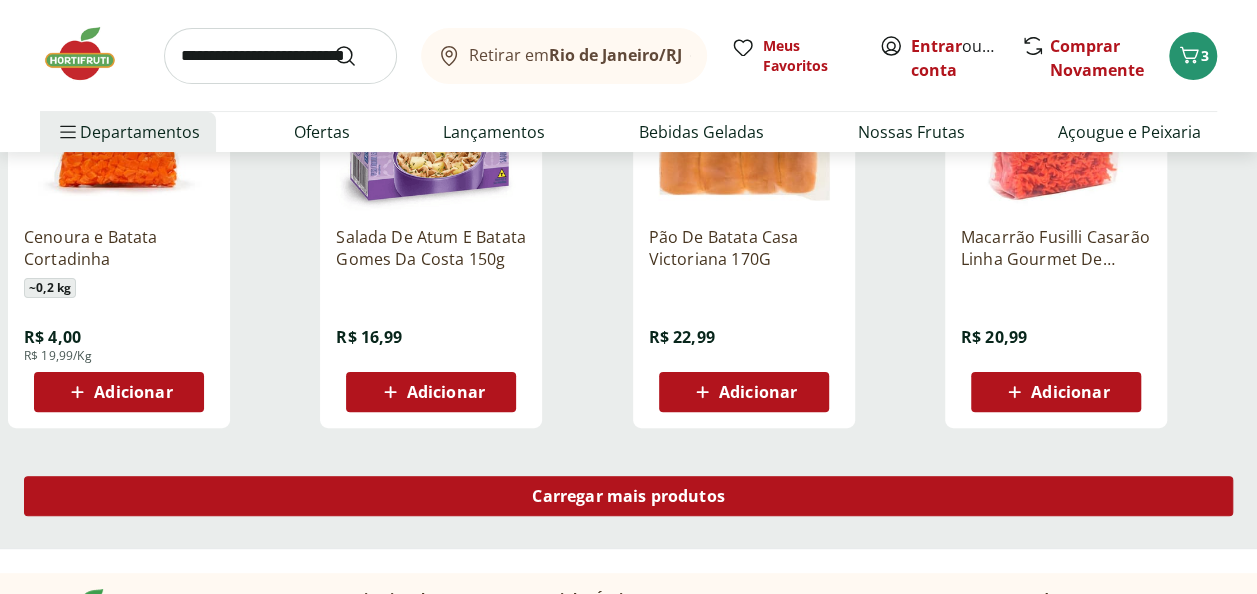 scroll, scrollTop: 3971, scrollLeft: 0, axis: vertical 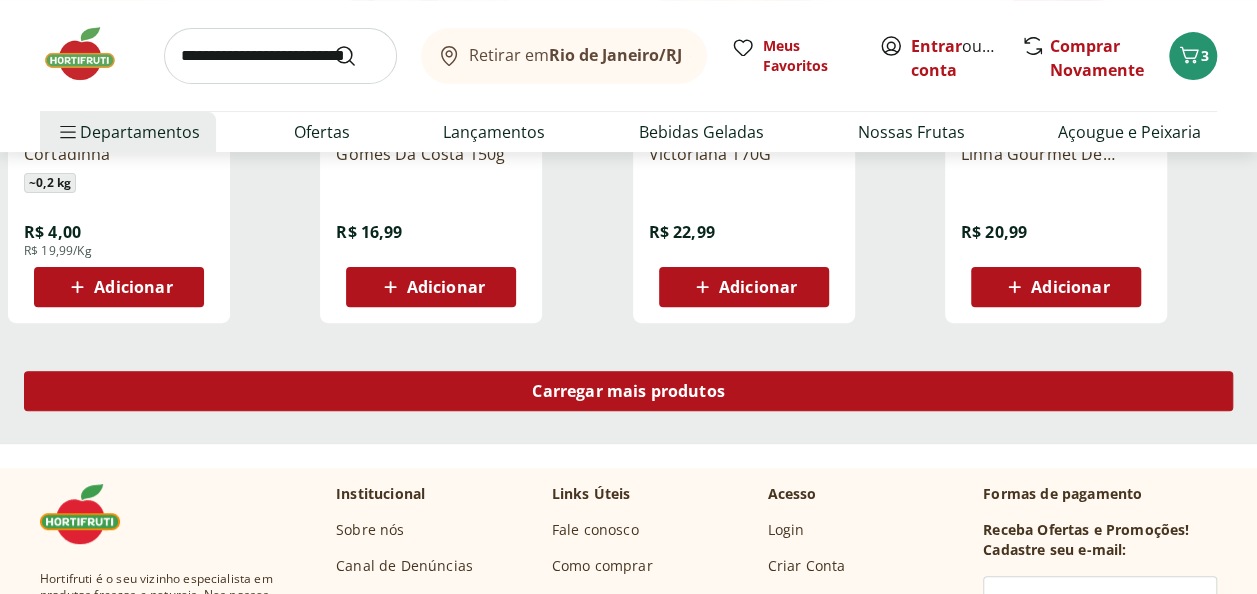 click on "Carregar mais produtos" at bounding box center (628, 391) 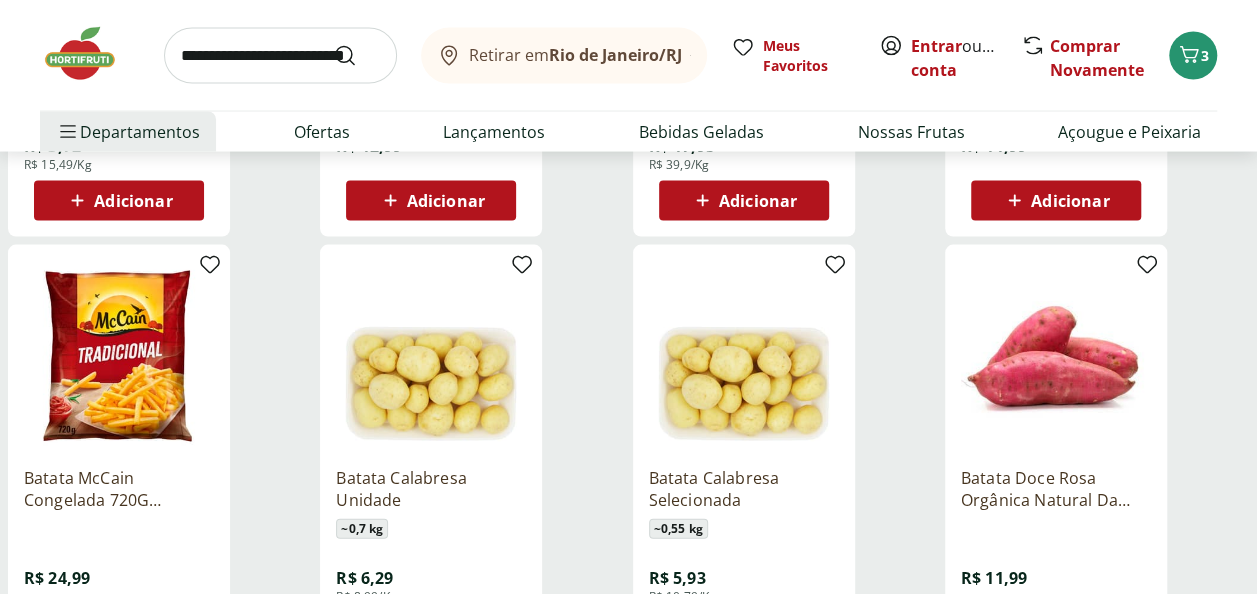 scroll, scrollTop: 2091, scrollLeft: 0, axis: vertical 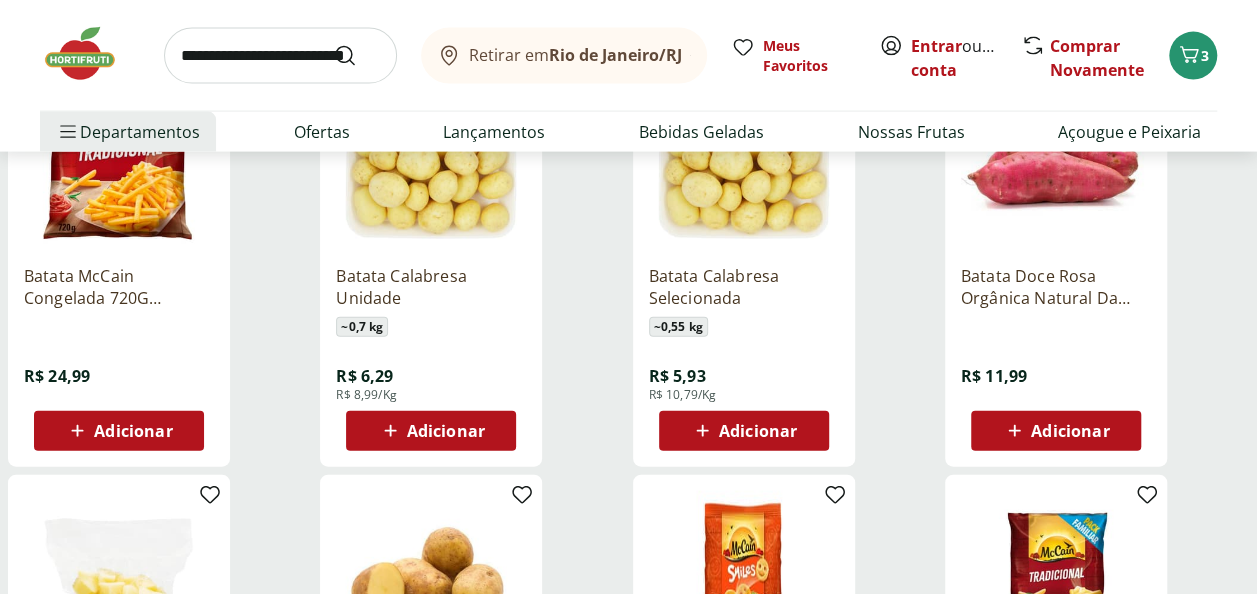 click on "Adicionar" at bounding box center [758, 431] 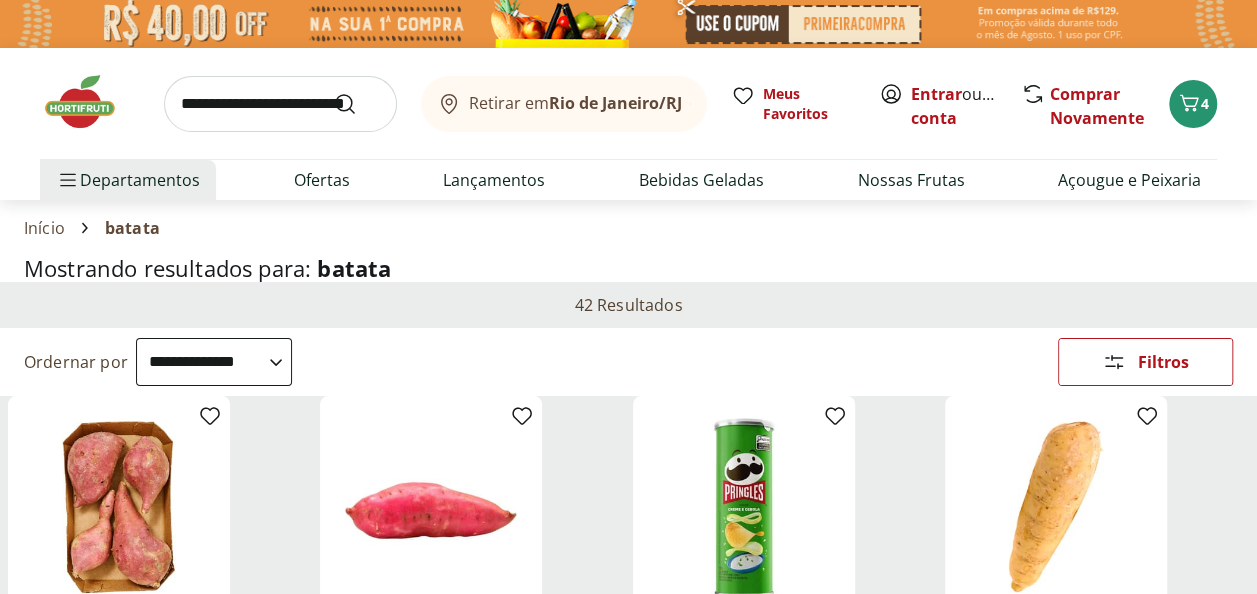 scroll, scrollTop: 1, scrollLeft: 0, axis: vertical 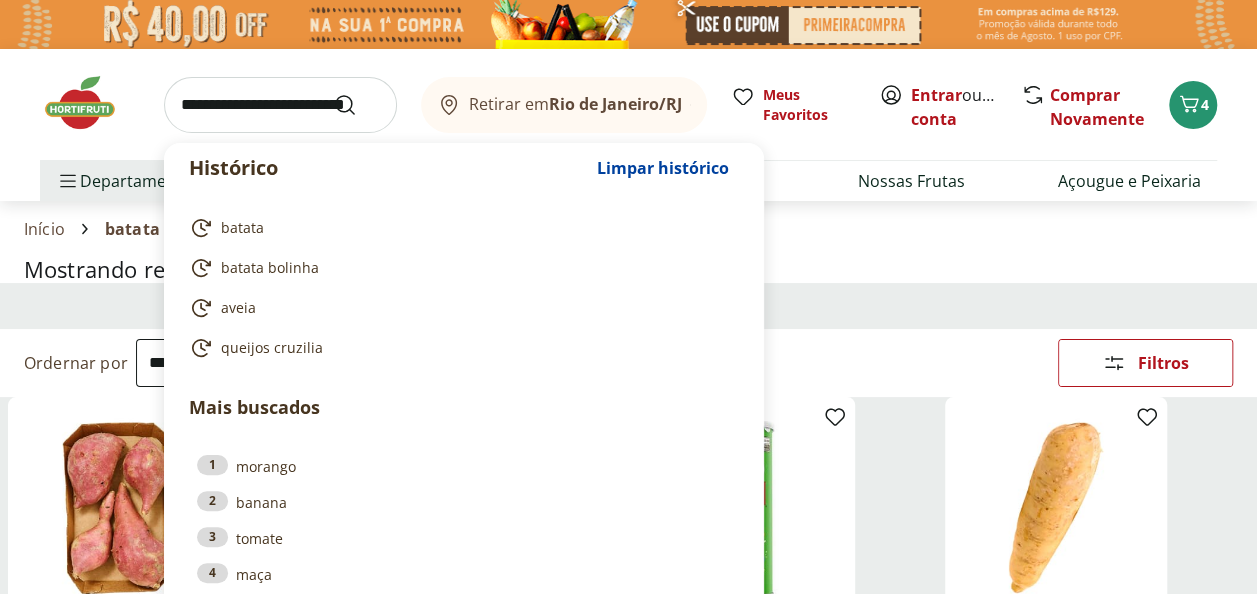 click at bounding box center (280, 105) 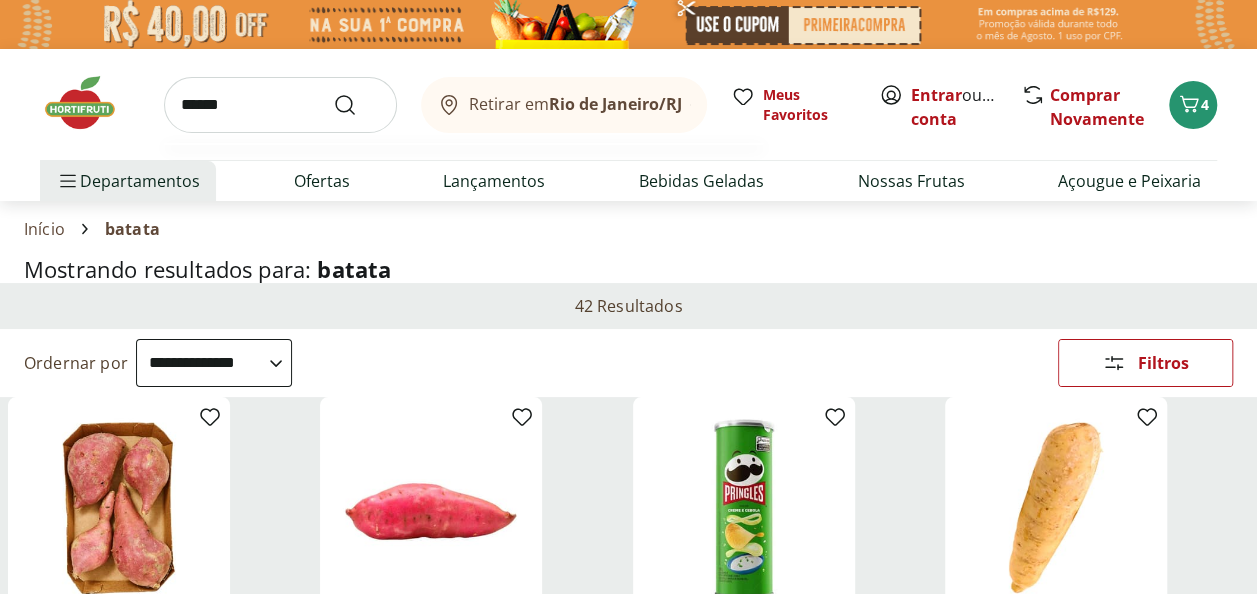 type on "******" 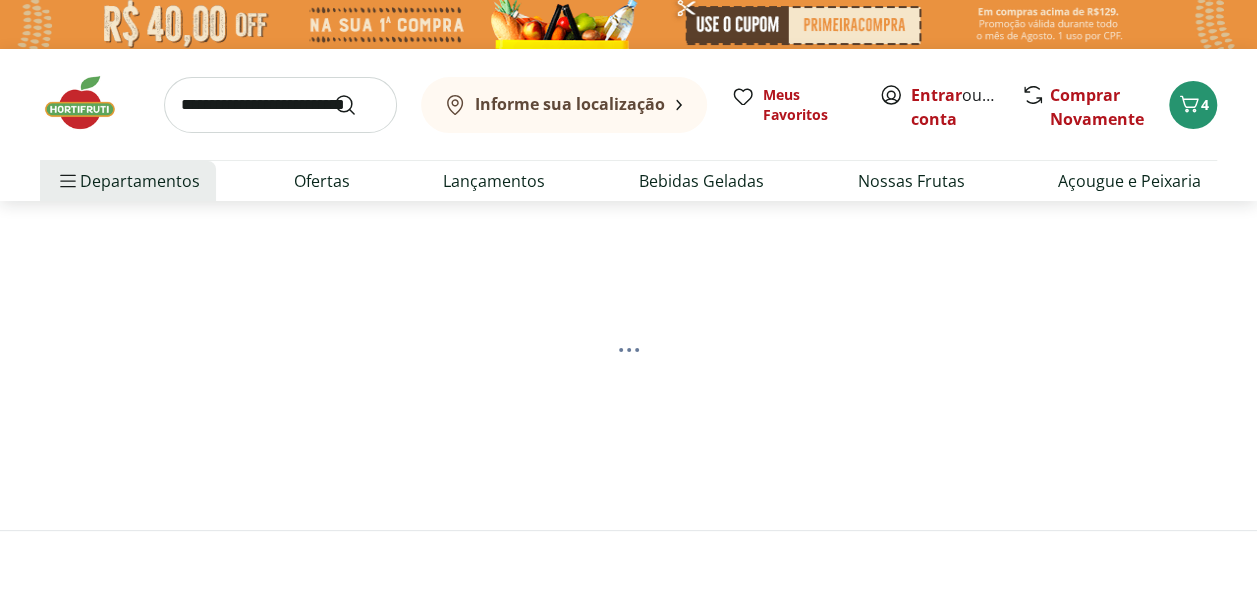 scroll, scrollTop: 0, scrollLeft: 0, axis: both 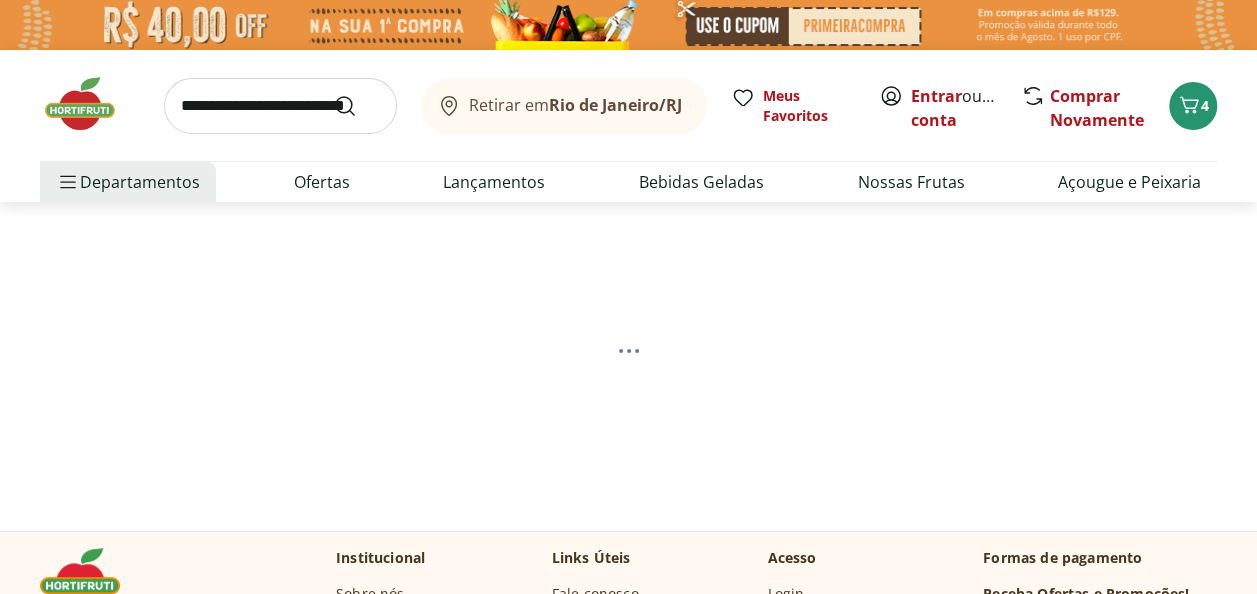select on "**********" 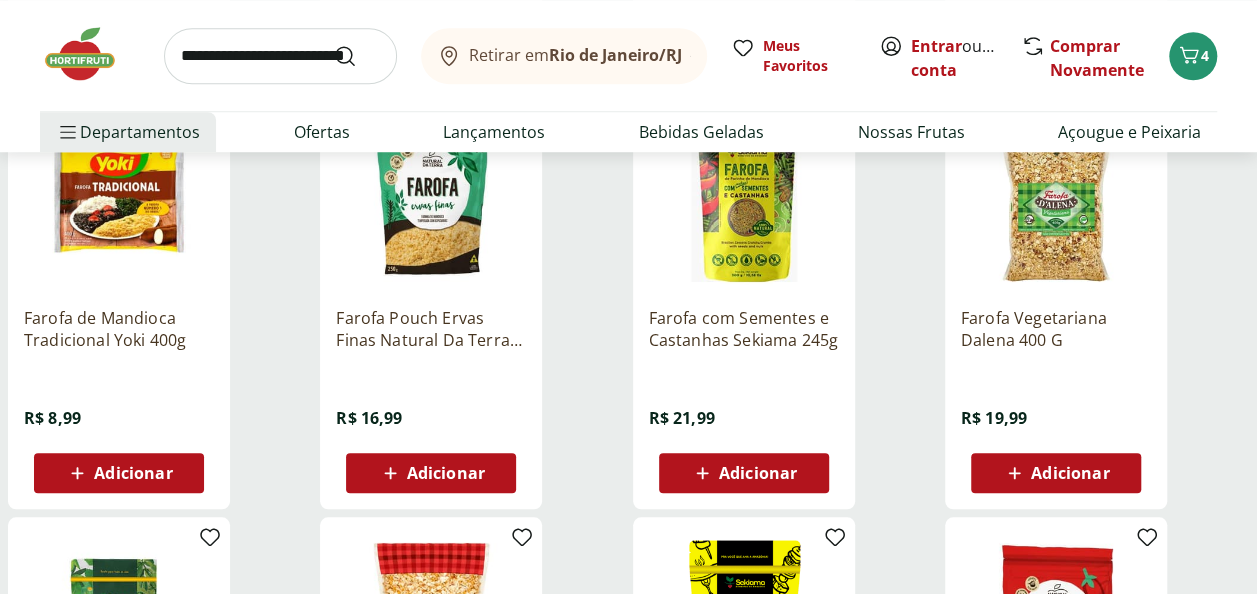 scroll, scrollTop: 744, scrollLeft: 0, axis: vertical 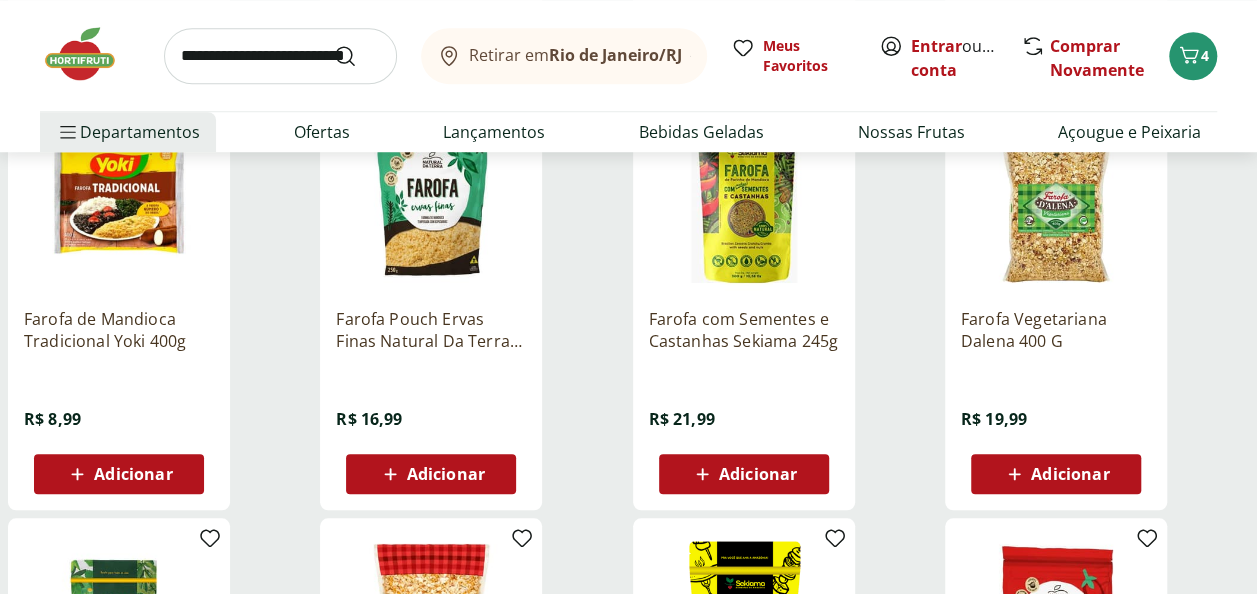 click on "Adicionar" at bounding box center (119, 474) 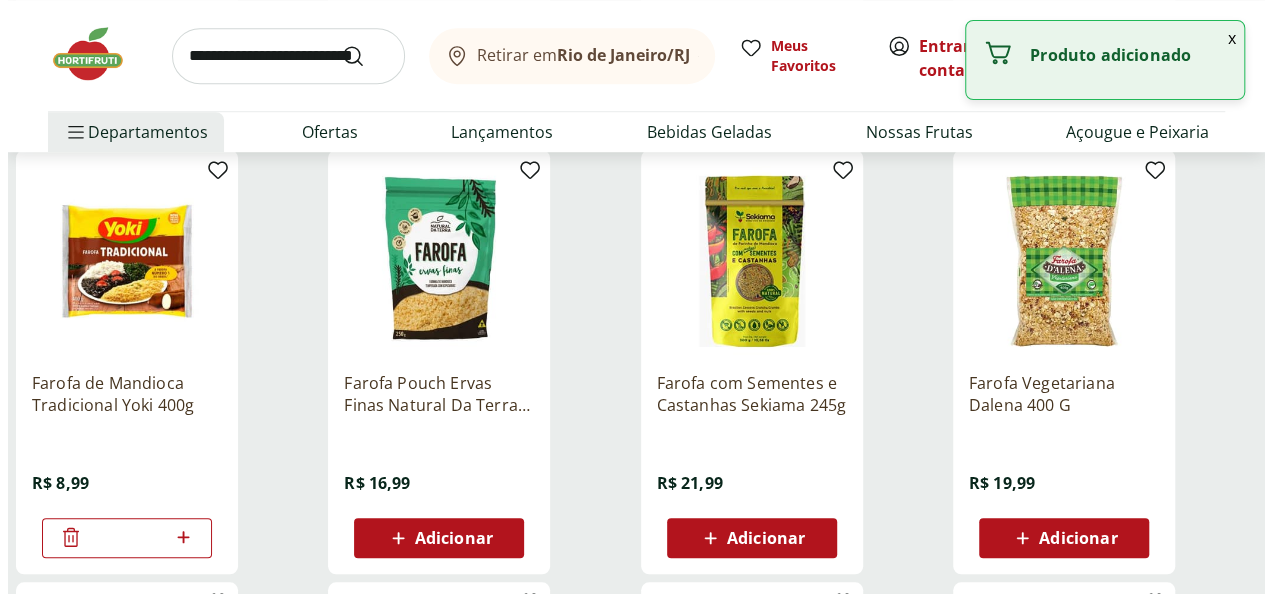 scroll, scrollTop: 679, scrollLeft: 0, axis: vertical 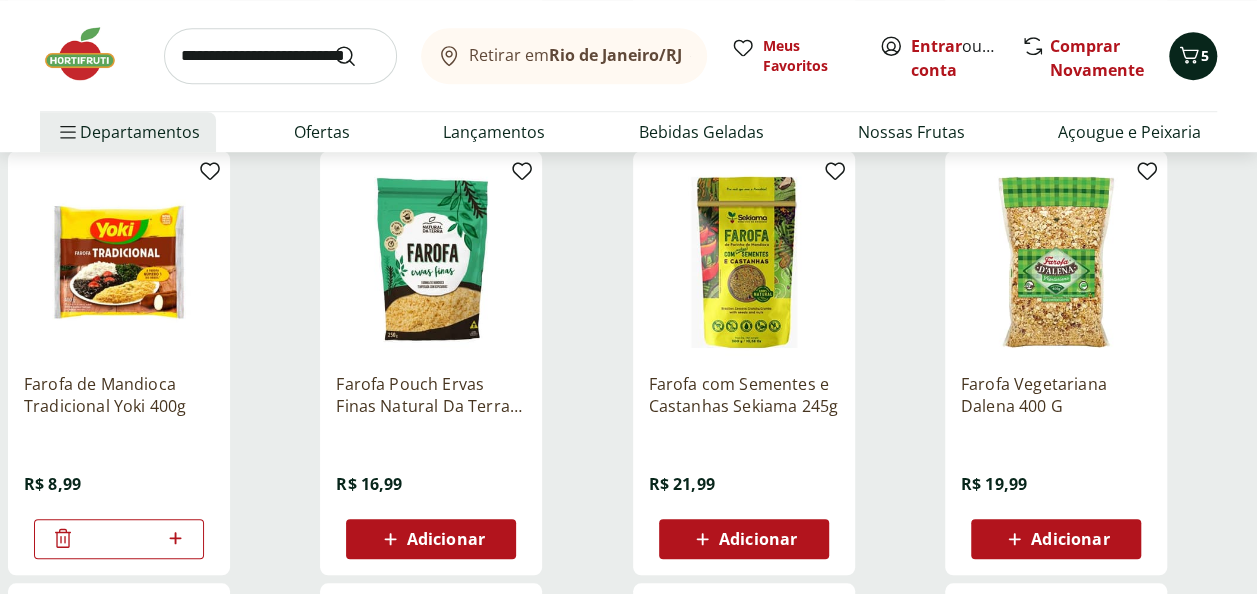 click 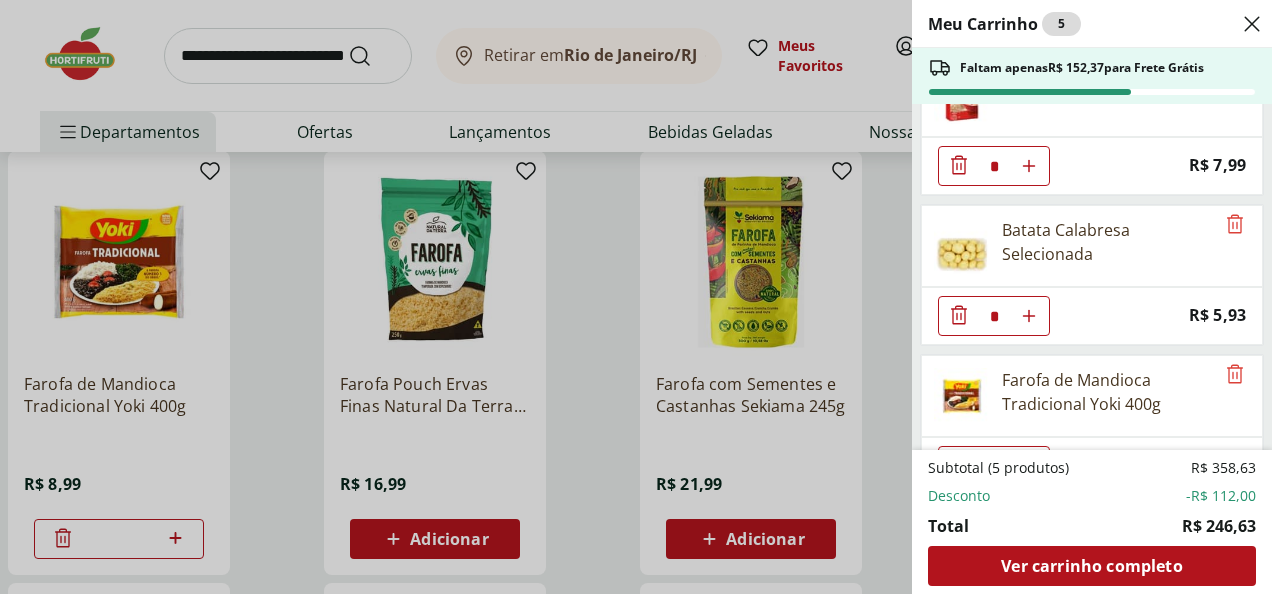 scroll, scrollTop: 230, scrollLeft: 0, axis: vertical 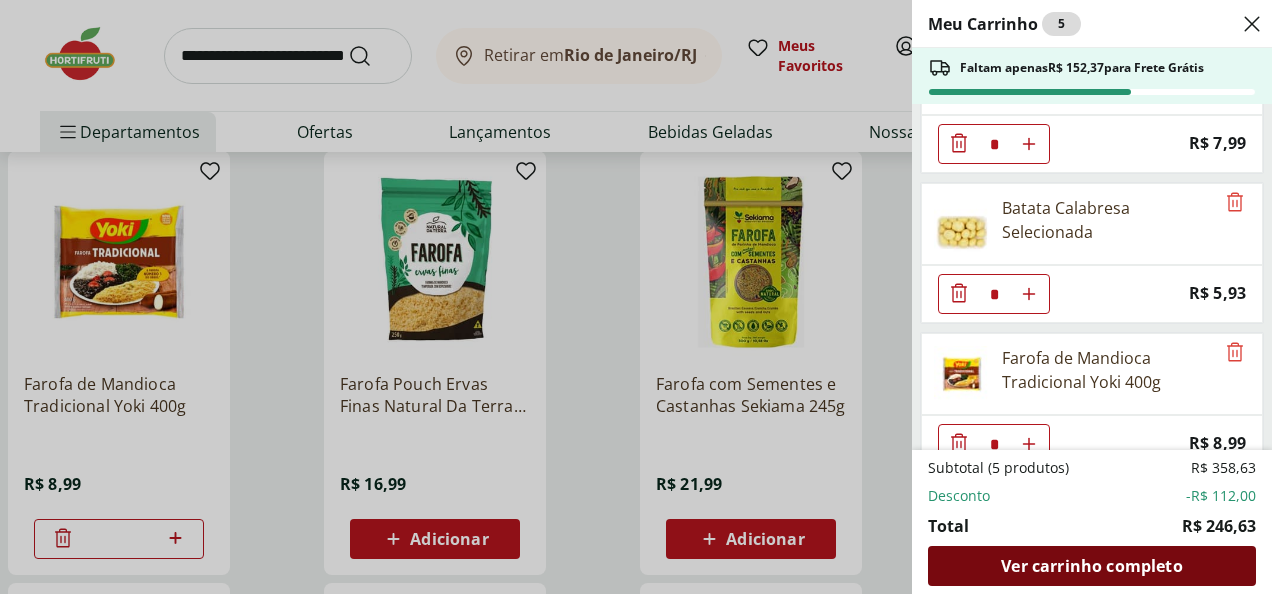 click on "Ver carrinho completo" at bounding box center [1091, 566] 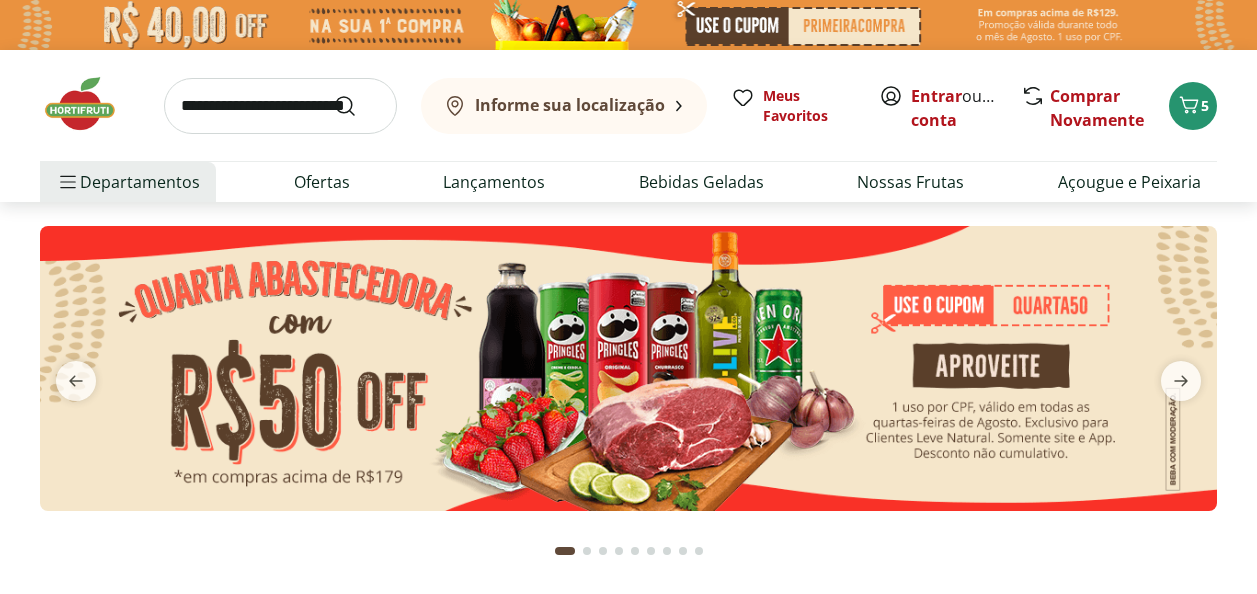 scroll, scrollTop: 0, scrollLeft: 0, axis: both 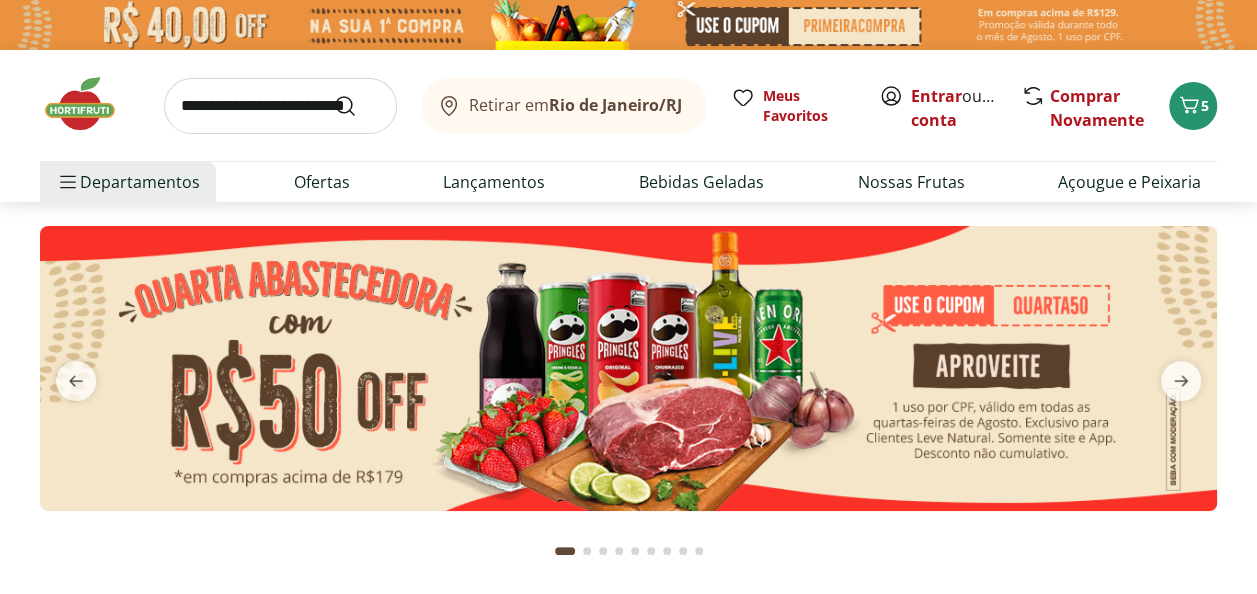 click at bounding box center [628, 368] 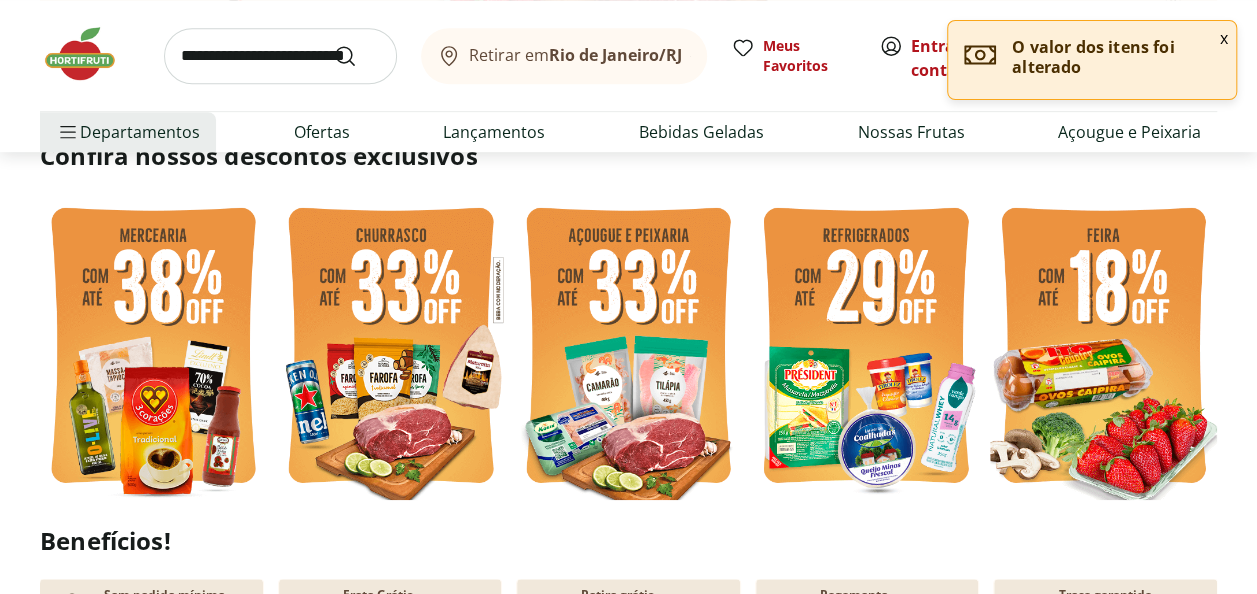 scroll, scrollTop: 458, scrollLeft: 0, axis: vertical 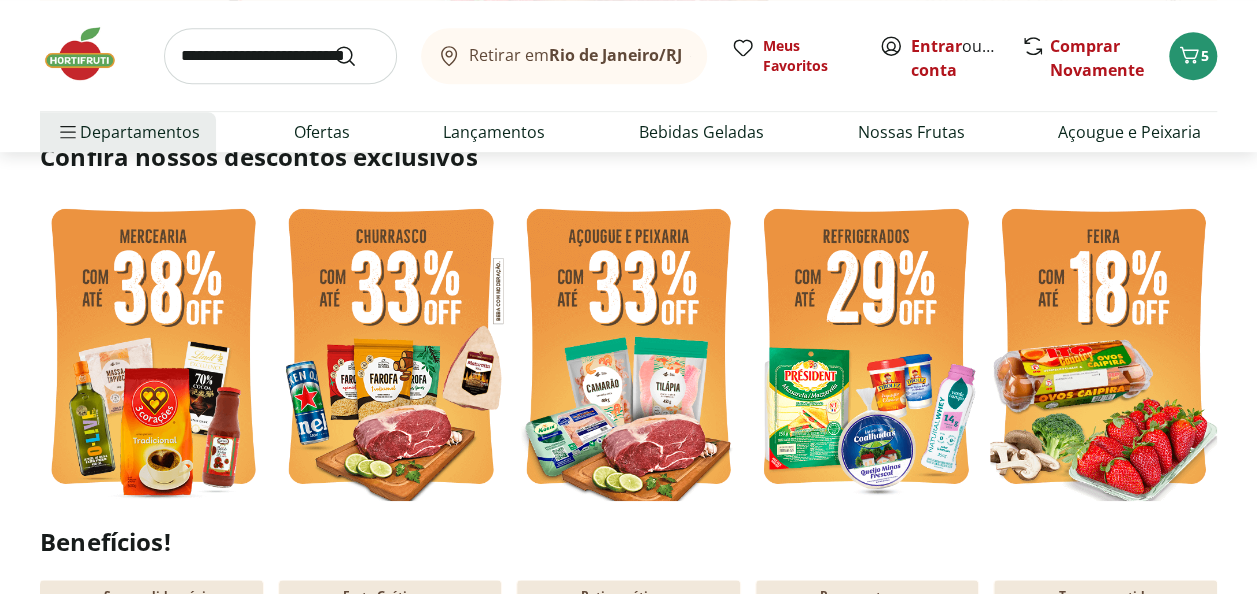 type on "*" 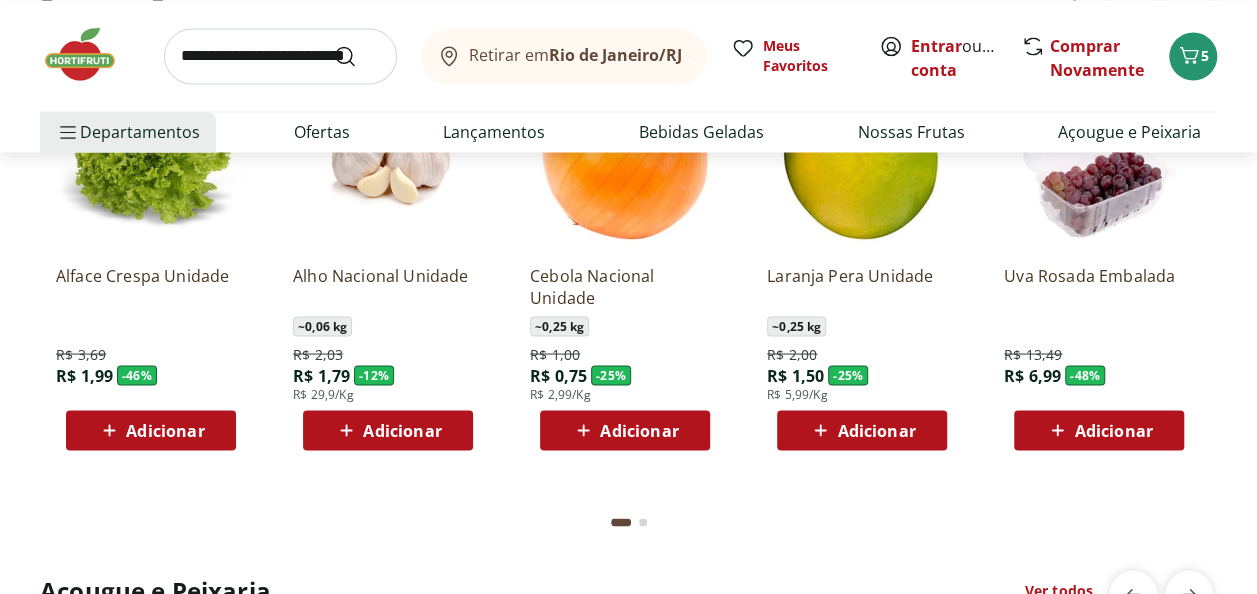 scroll, scrollTop: 1833, scrollLeft: 0, axis: vertical 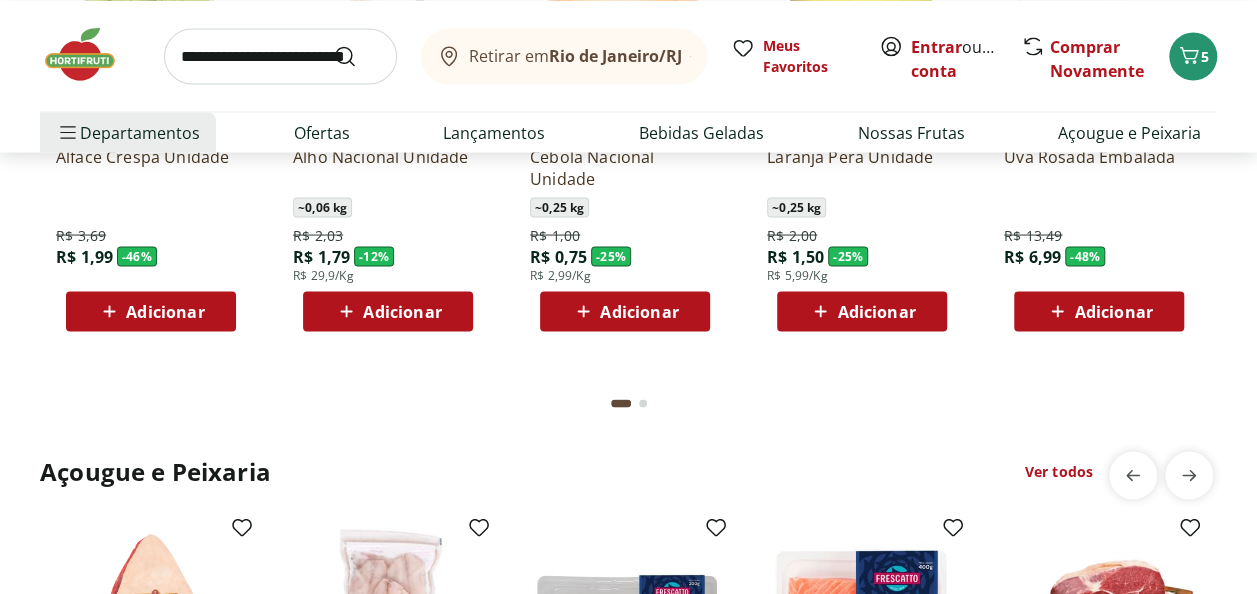 click at bounding box center [643, 403] 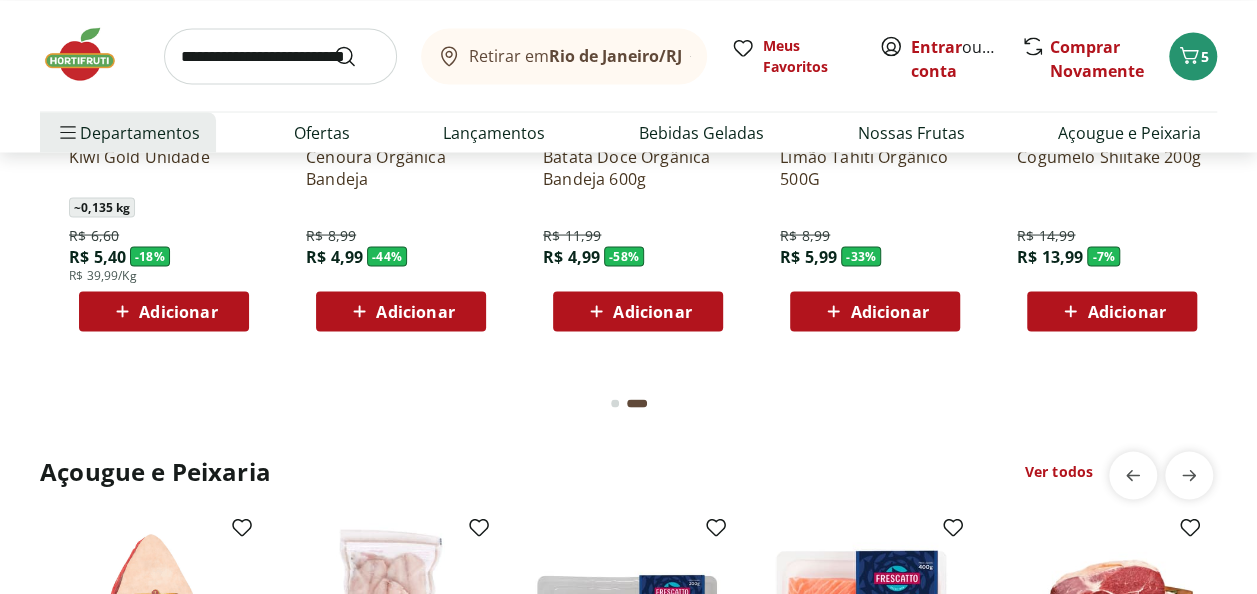 scroll, scrollTop: 0, scrollLeft: 1184, axis: horizontal 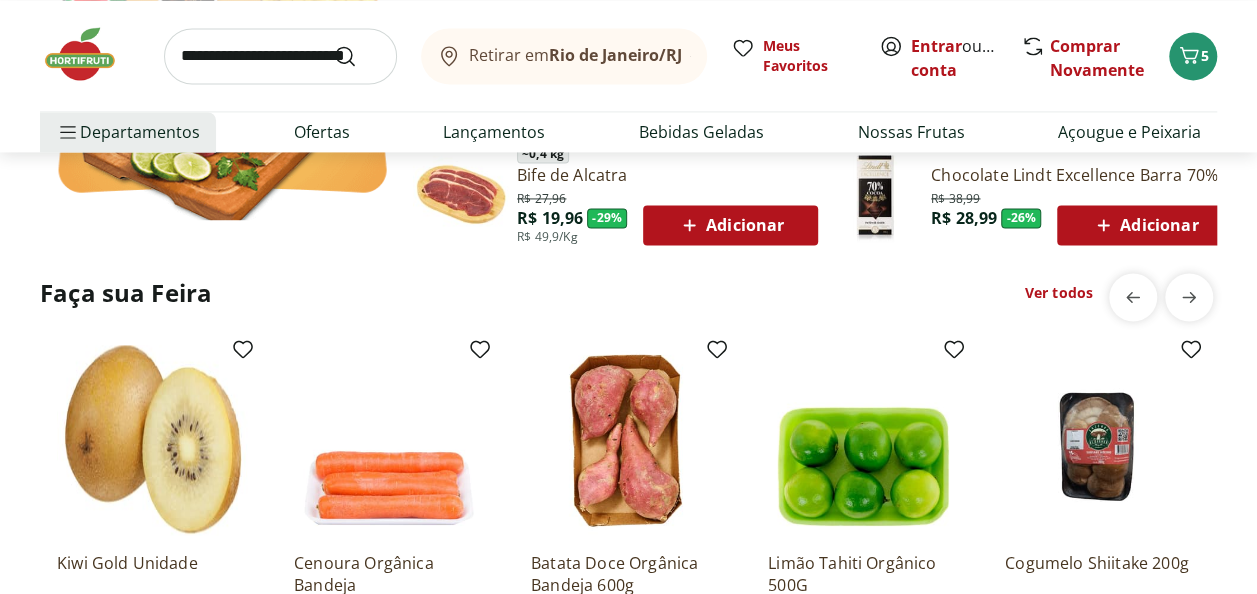 click on "Ver todos" at bounding box center [1059, 293] 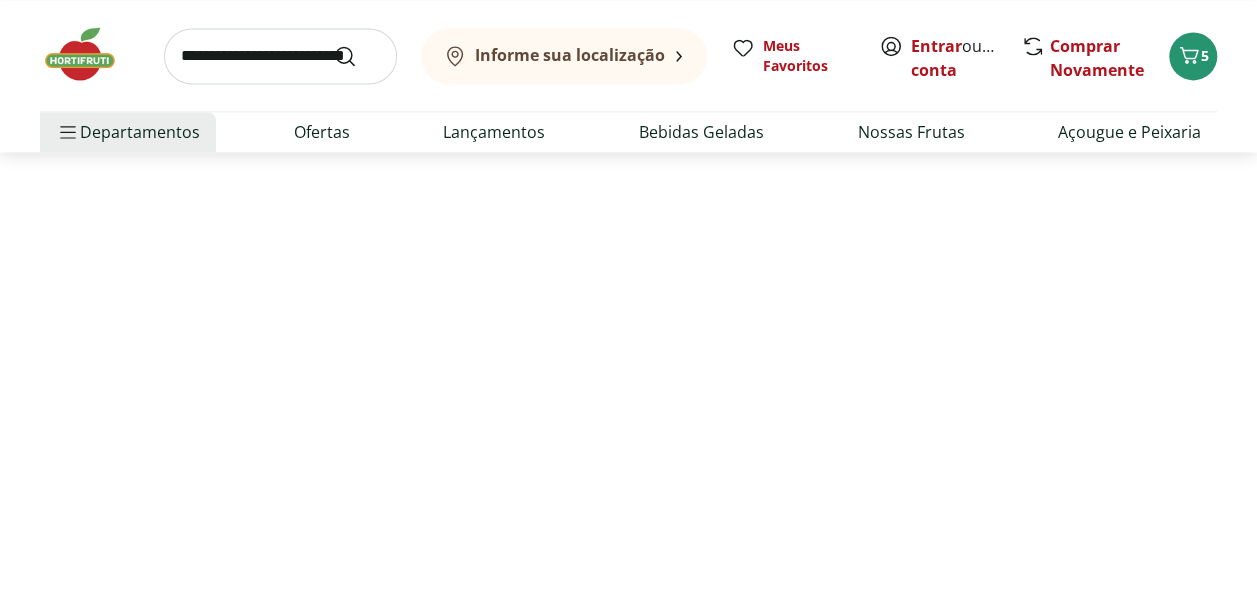 scroll, scrollTop: 0, scrollLeft: 0, axis: both 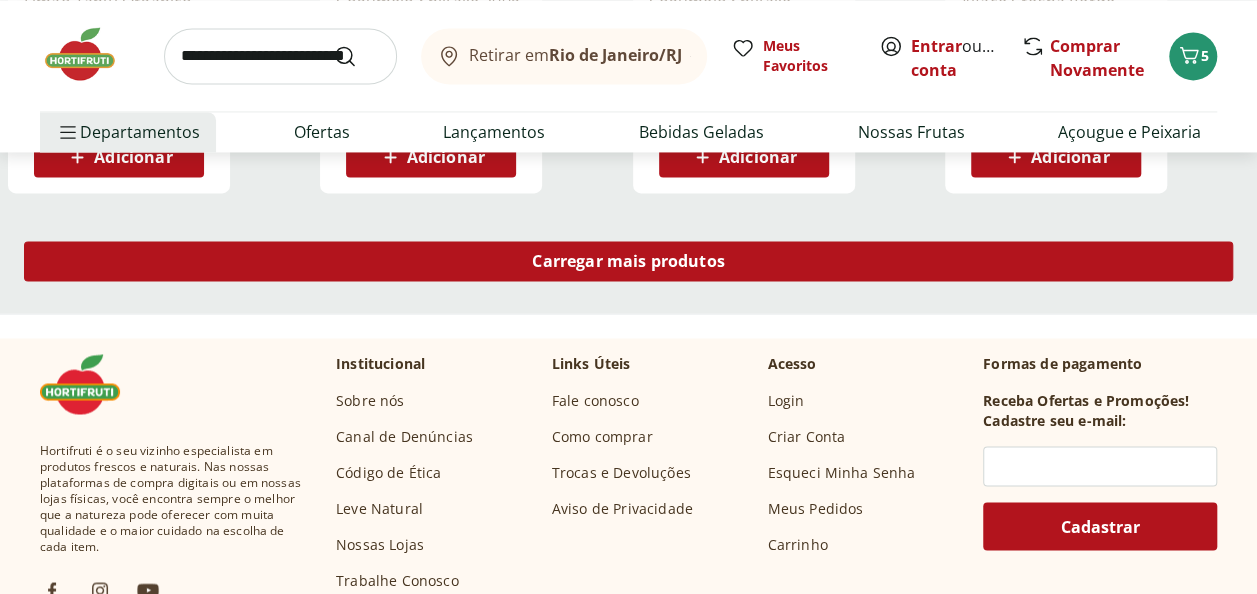 click on "Carregar mais produtos" at bounding box center (628, 261) 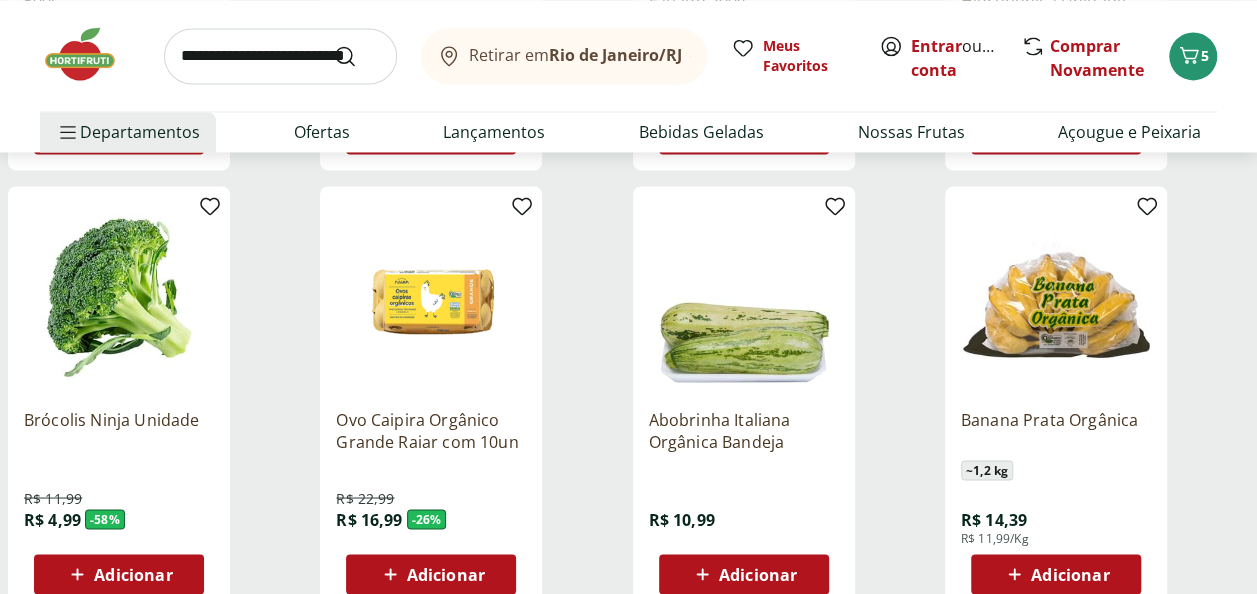 scroll, scrollTop: 1545, scrollLeft: 0, axis: vertical 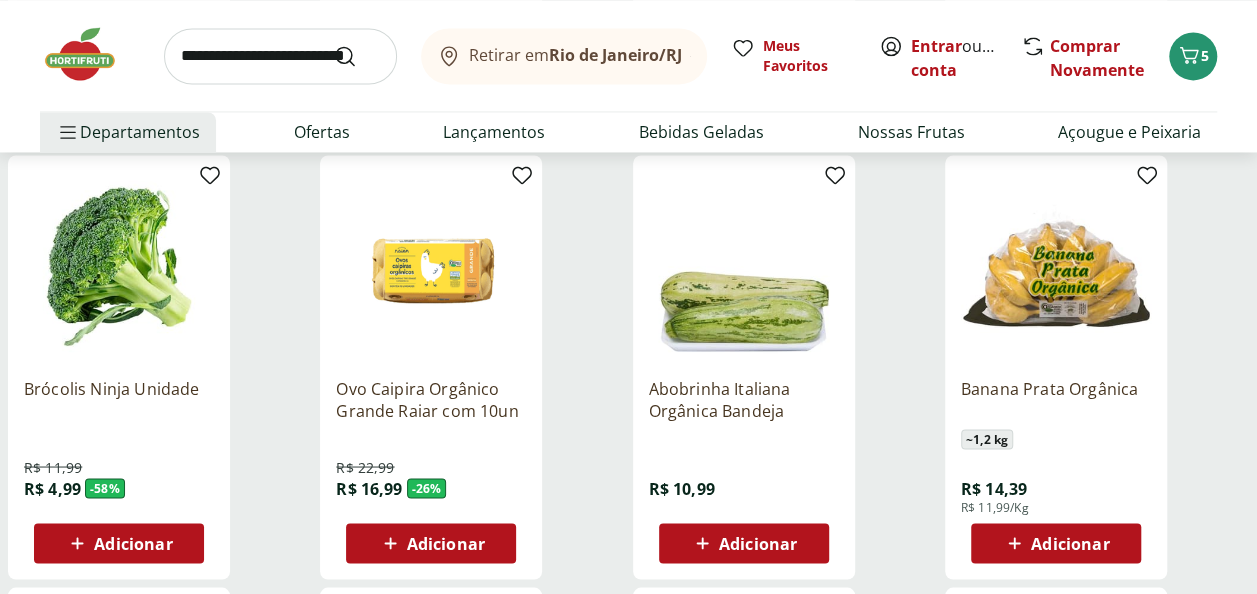 click on "Adicionar" at bounding box center (133, 543) 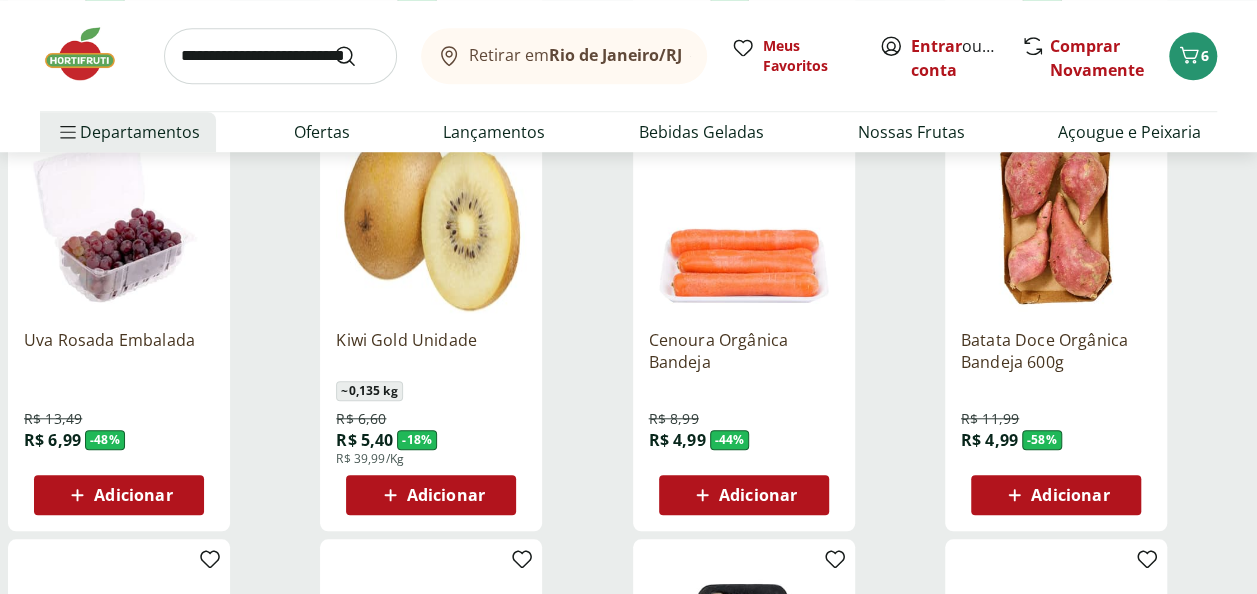 scroll, scrollTop: 718, scrollLeft: 0, axis: vertical 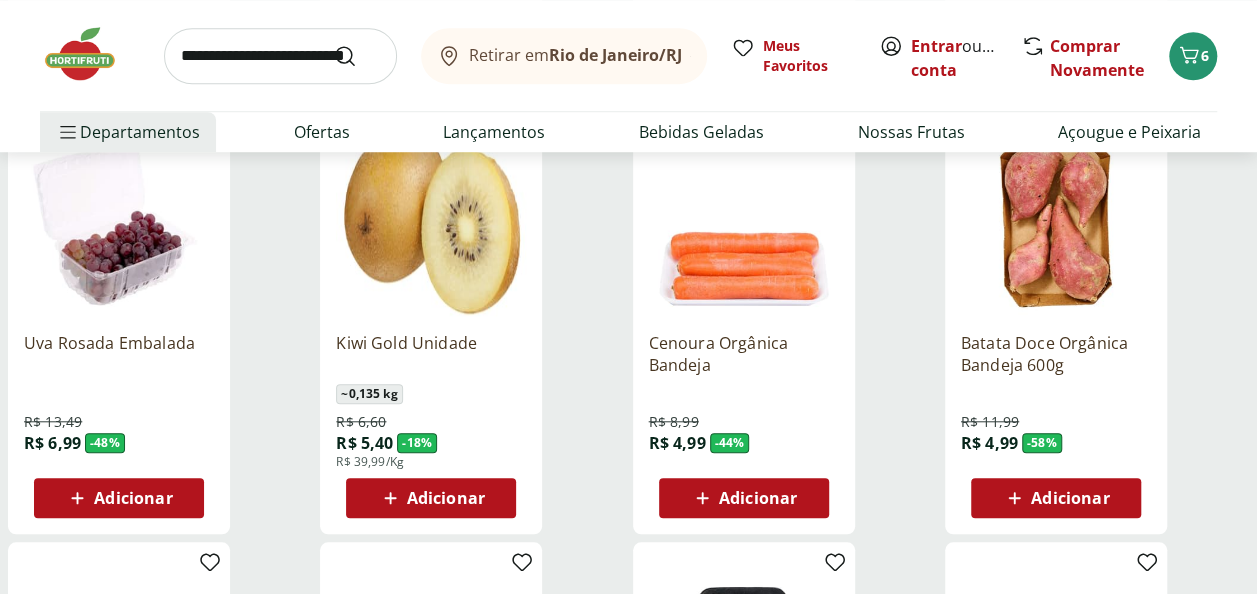 click on "Adicionar" at bounding box center [758, 498] 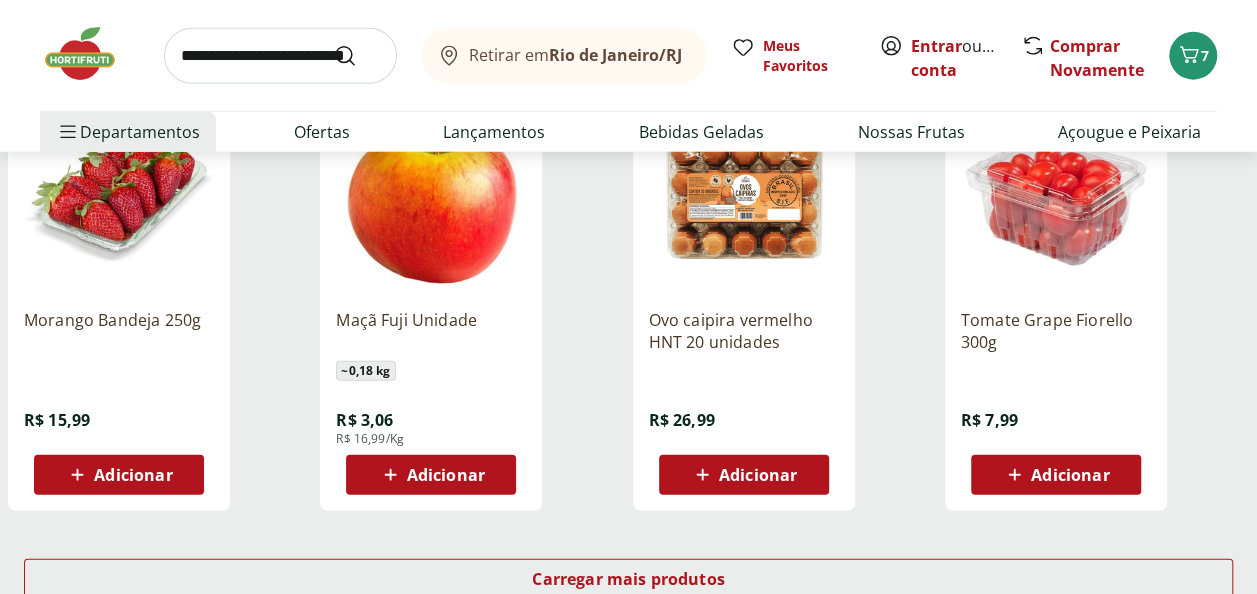 scroll, scrollTop: 2529, scrollLeft: 0, axis: vertical 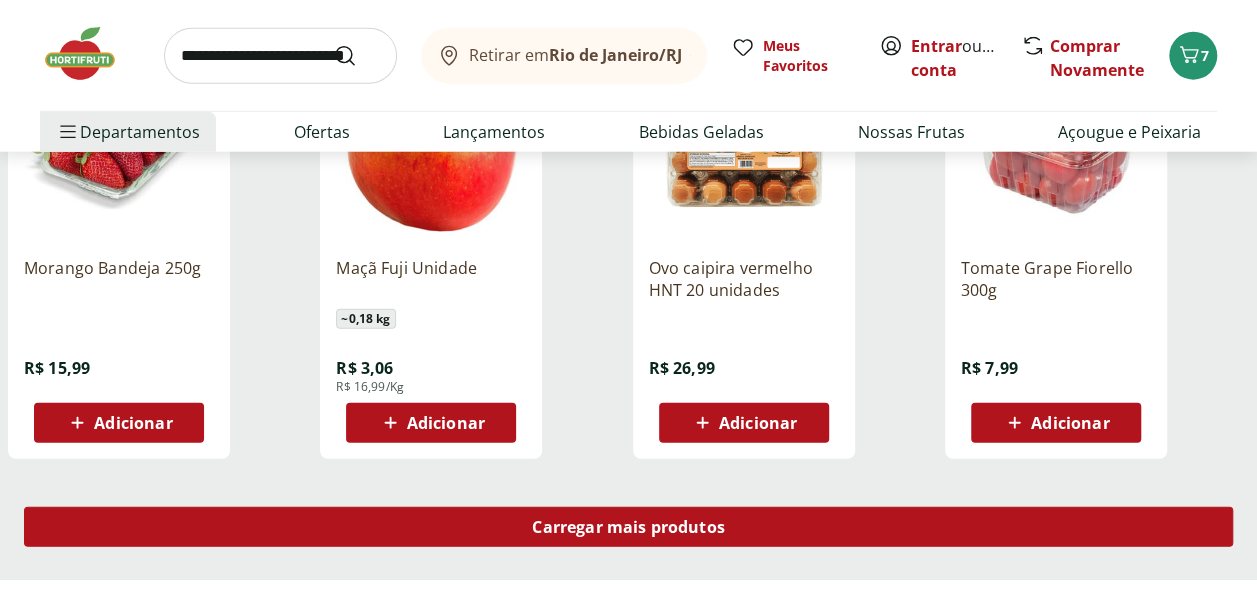 click on "Carregar mais produtos" at bounding box center (628, 527) 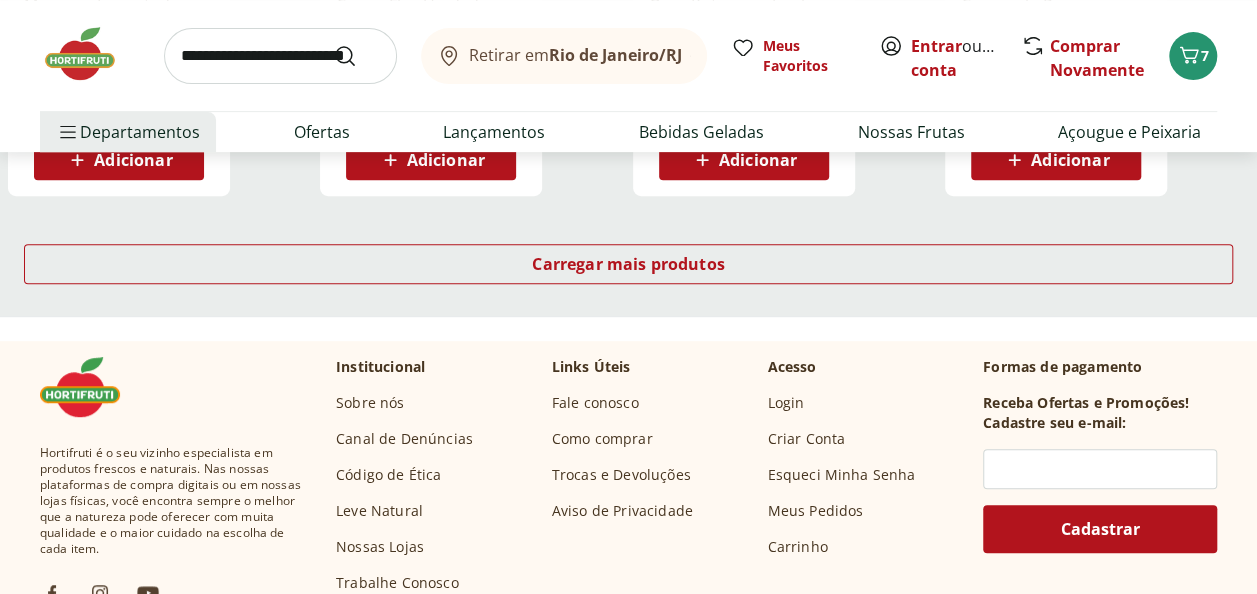 scroll, scrollTop: 4094, scrollLeft: 0, axis: vertical 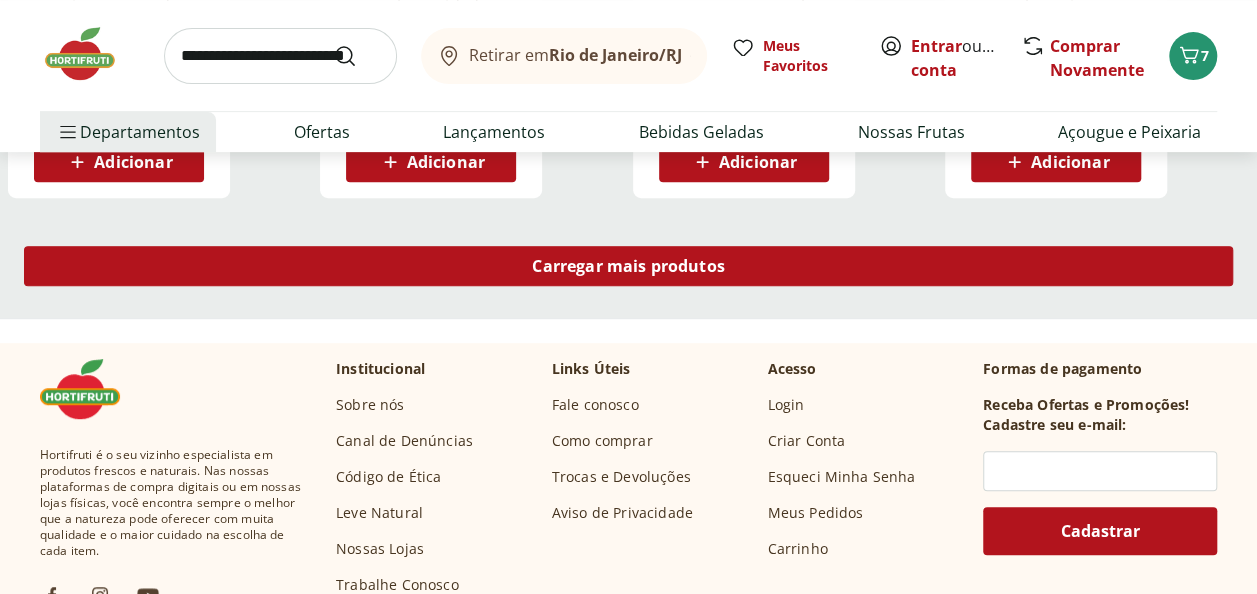 click on "Carregar mais produtos" at bounding box center (628, 266) 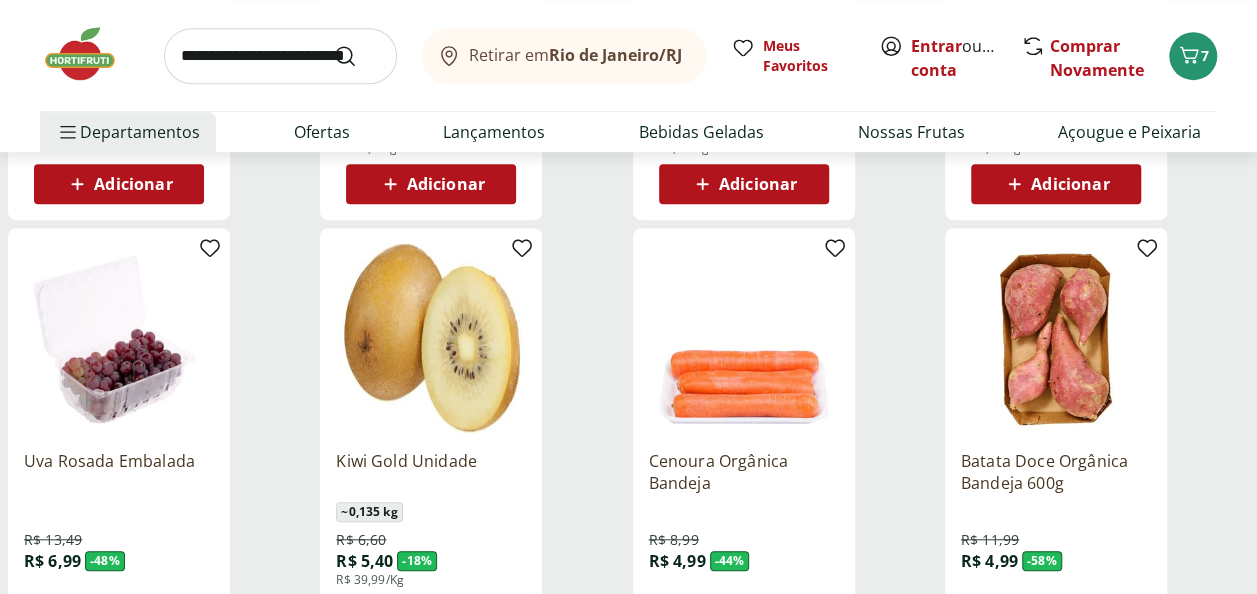 scroll, scrollTop: 0, scrollLeft: 0, axis: both 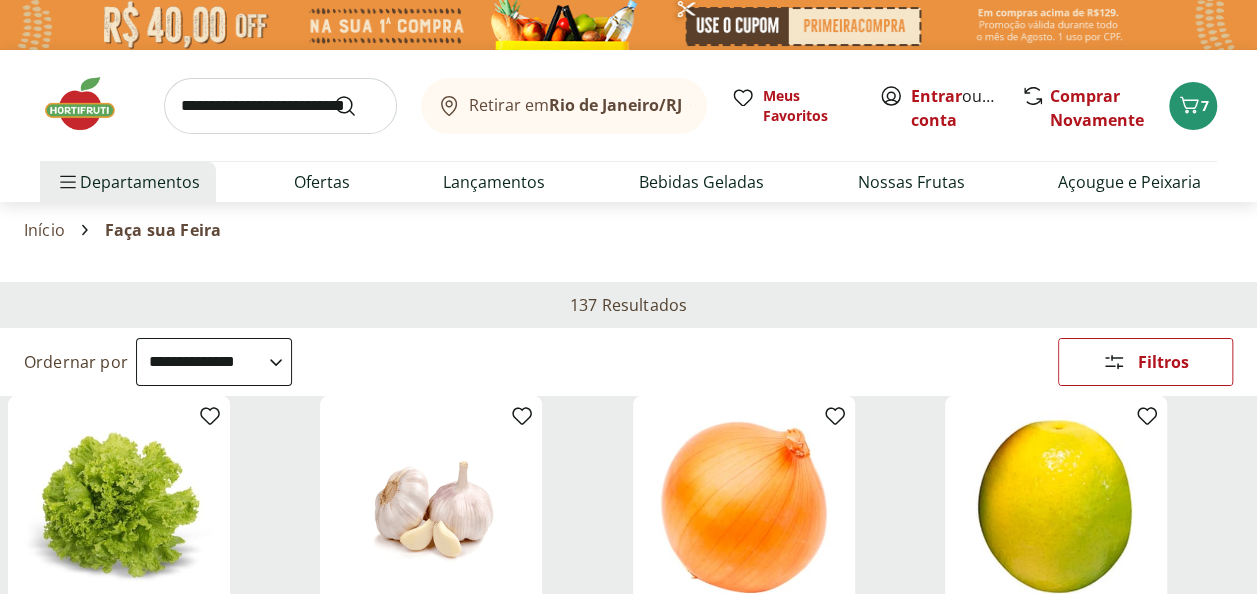 click on "**********" at bounding box center [214, 362] 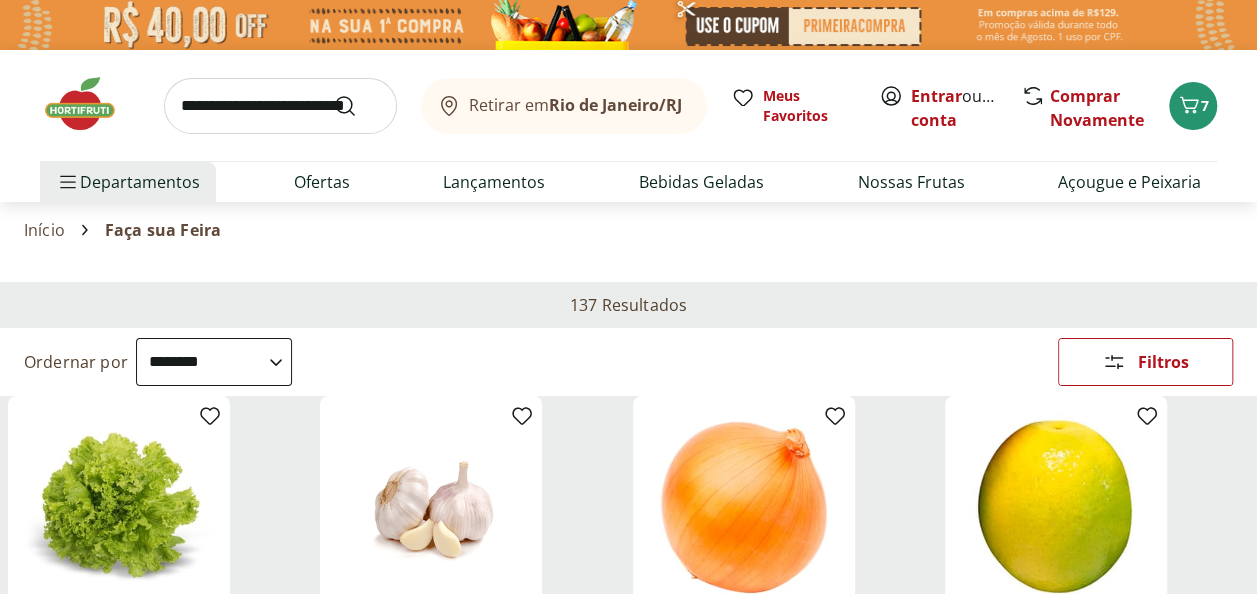 click on "**********" at bounding box center [214, 362] 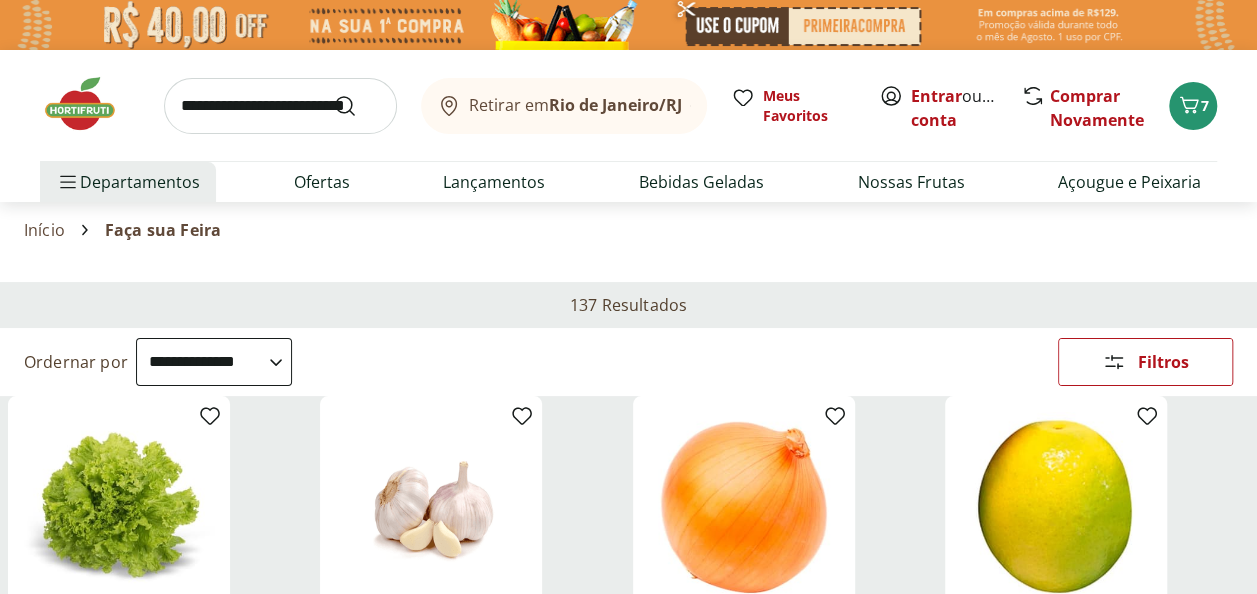 select on "**********" 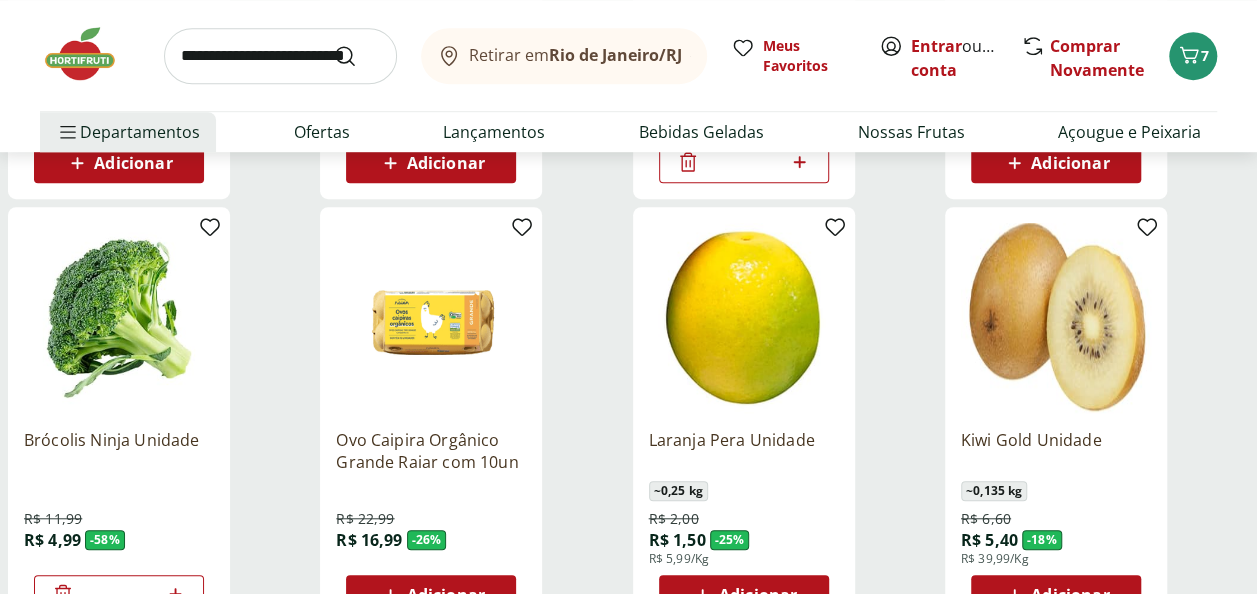 scroll, scrollTop: 0, scrollLeft: 0, axis: both 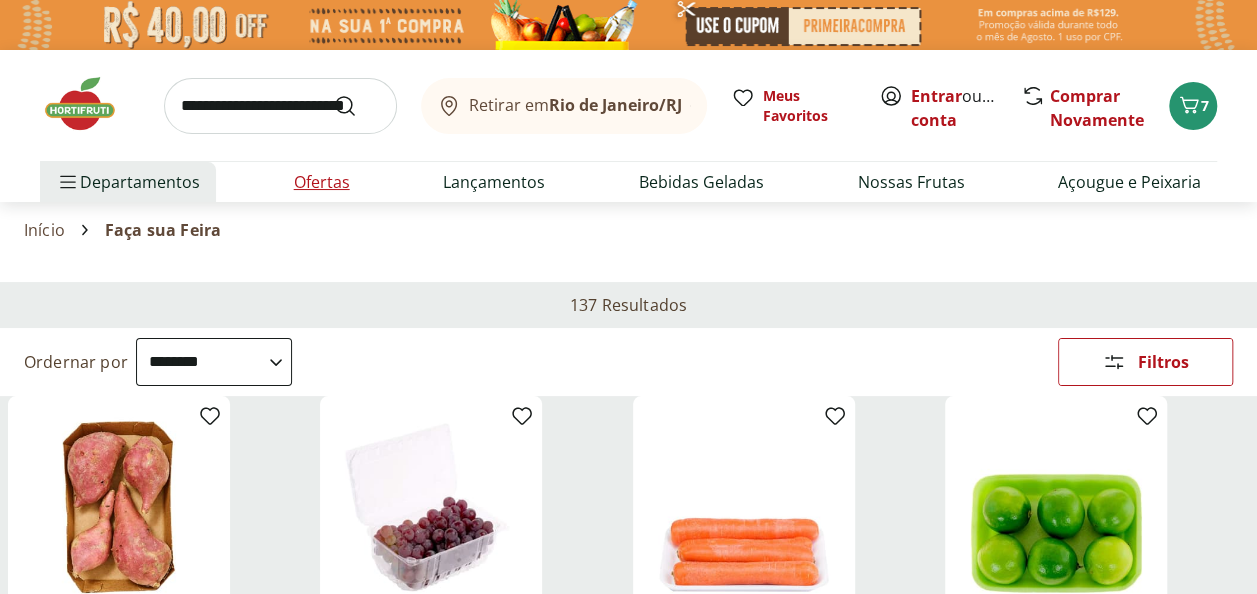 click on "Ofertas" at bounding box center [322, 182] 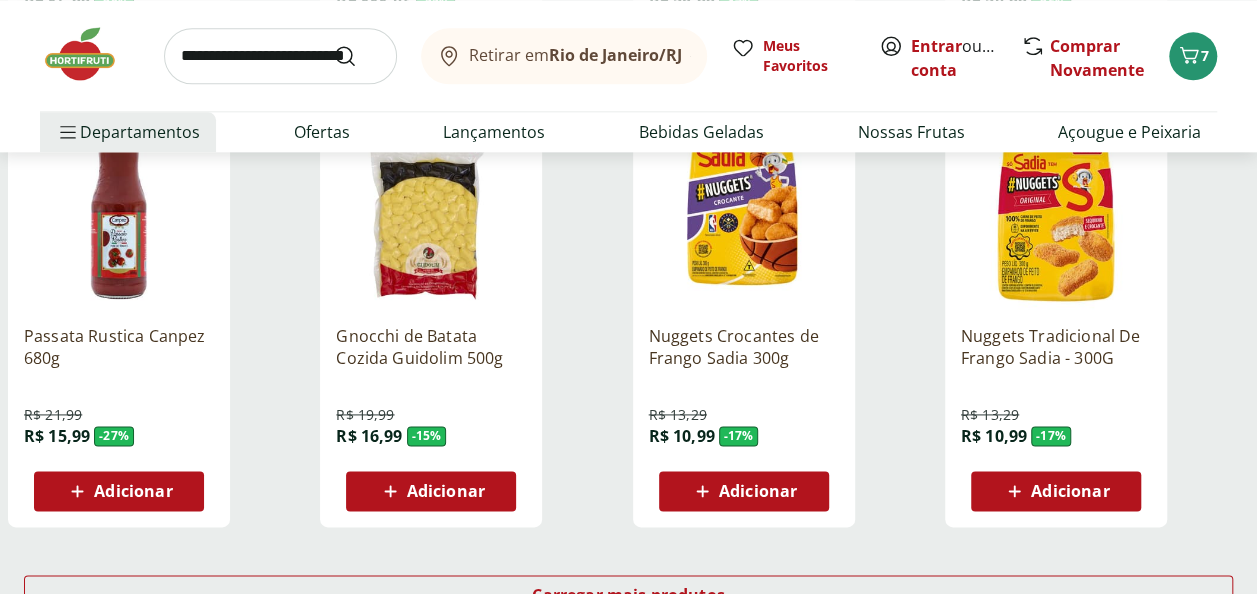 scroll, scrollTop: 1470, scrollLeft: 0, axis: vertical 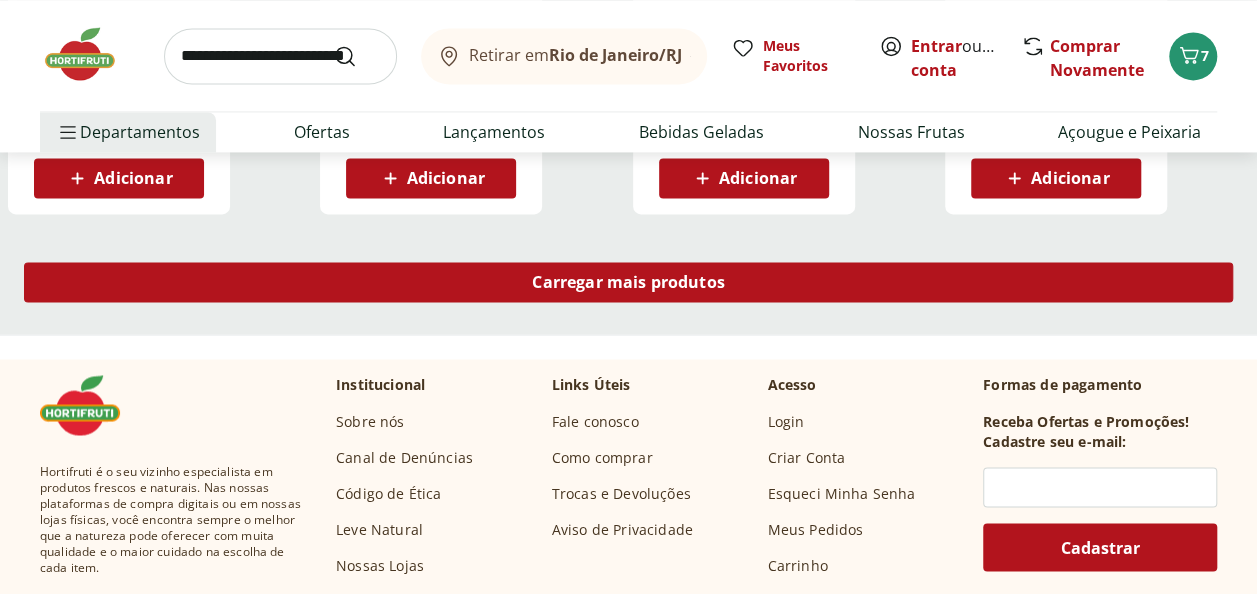 click on "Carregar mais produtos" at bounding box center (628, 282) 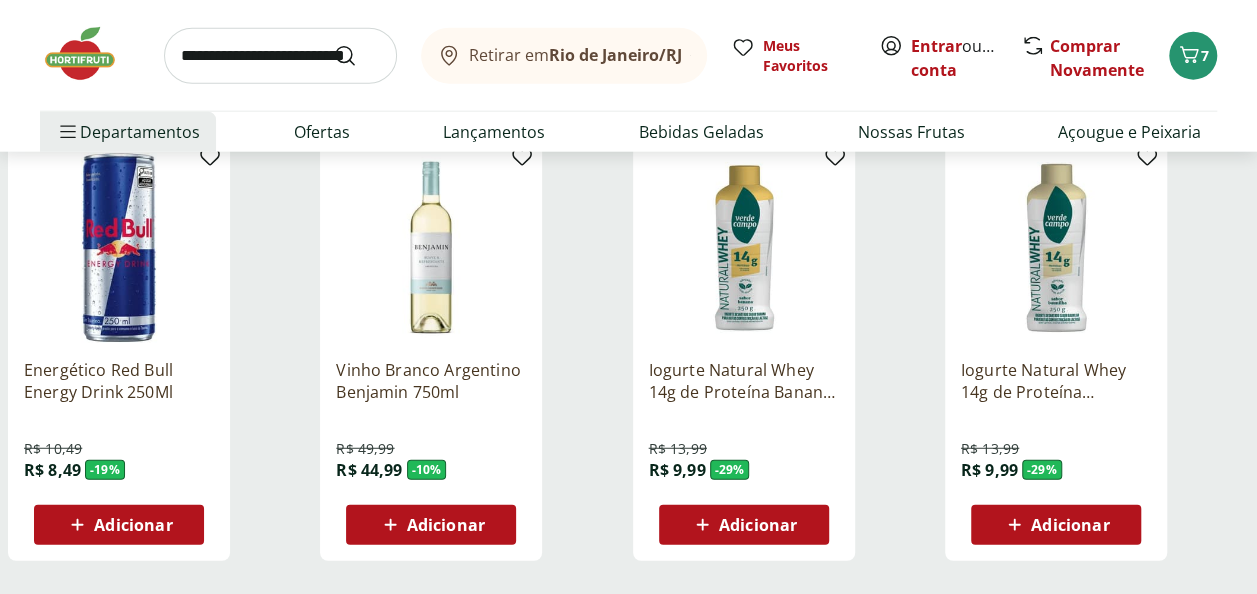 scroll, scrollTop: 2792, scrollLeft: 0, axis: vertical 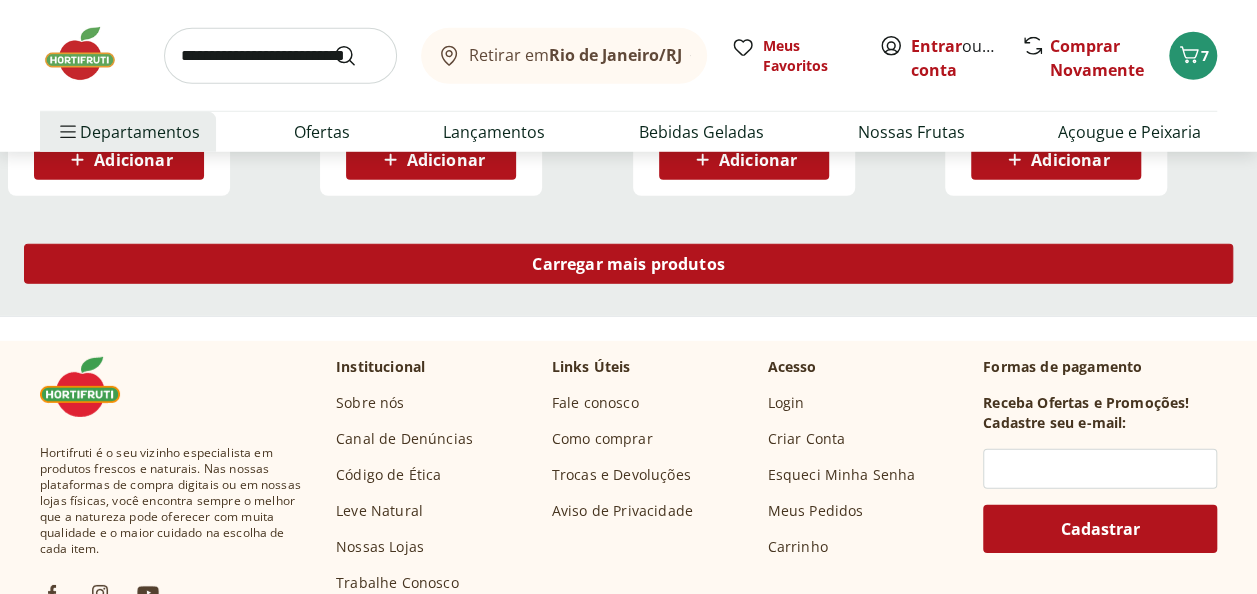 click on "Carregar mais produtos" at bounding box center (628, 264) 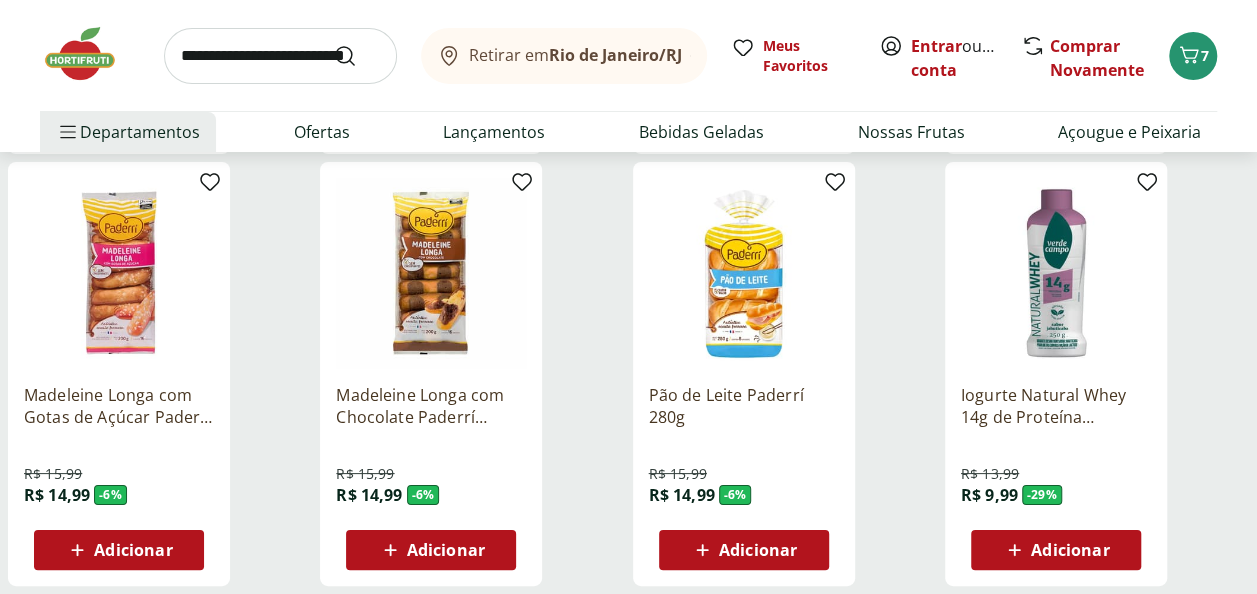 scroll, scrollTop: 4055, scrollLeft: 0, axis: vertical 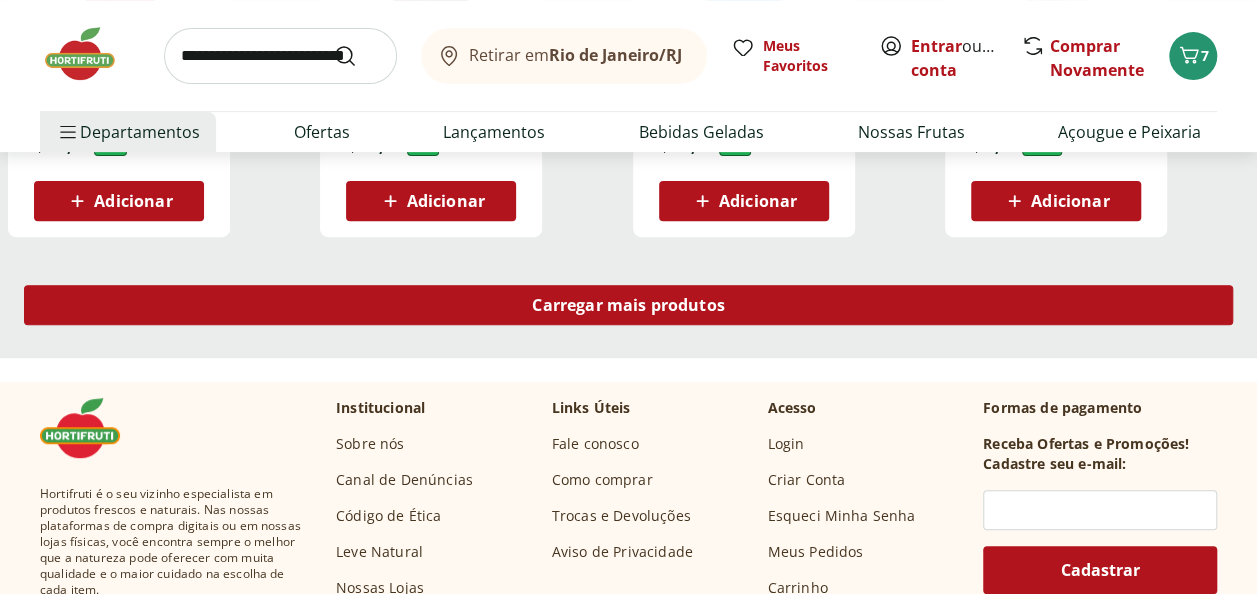 click on "Carregar mais produtos" at bounding box center (628, 305) 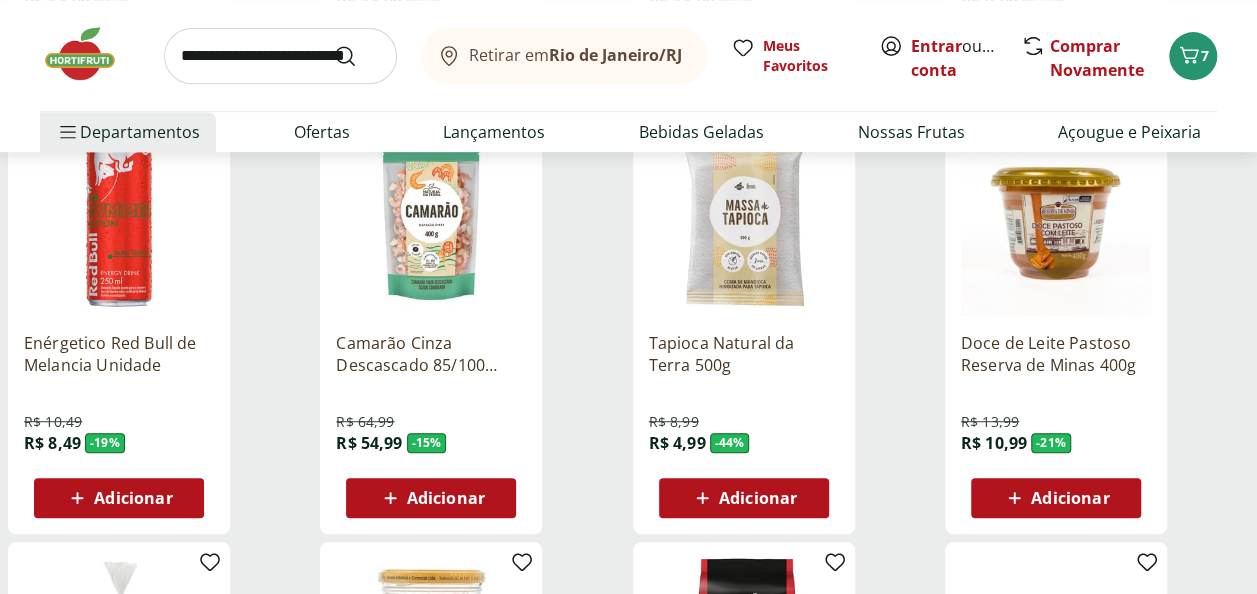 scroll, scrollTop: 4197, scrollLeft: 0, axis: vertical 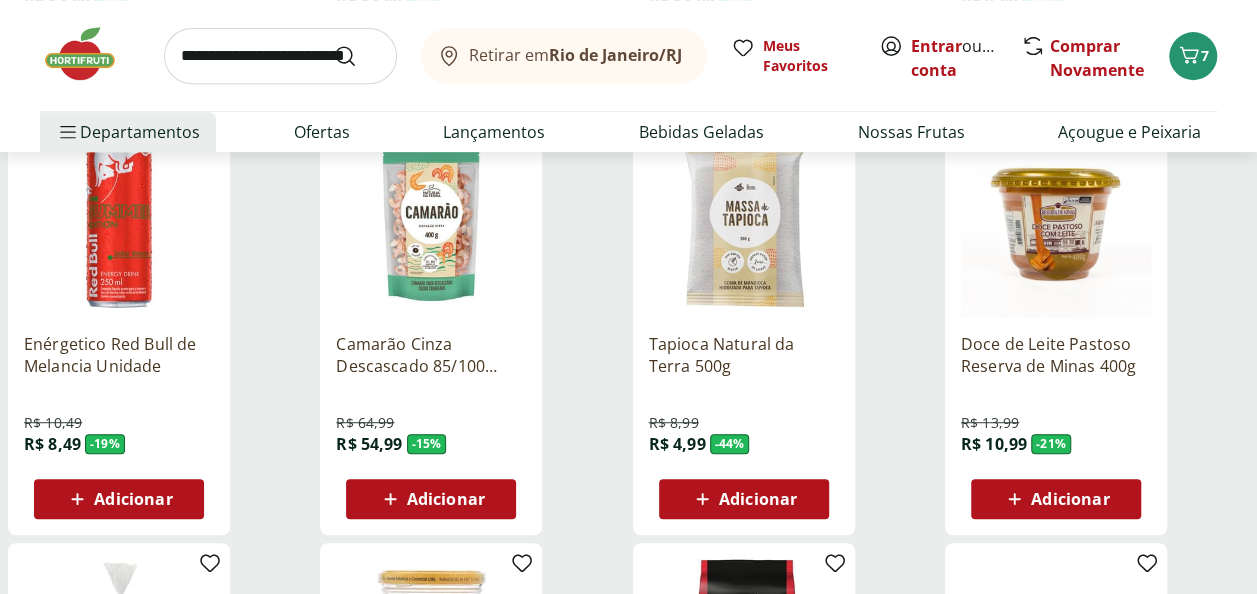 click on "Adicionar" at bounding box center [1070, 499] 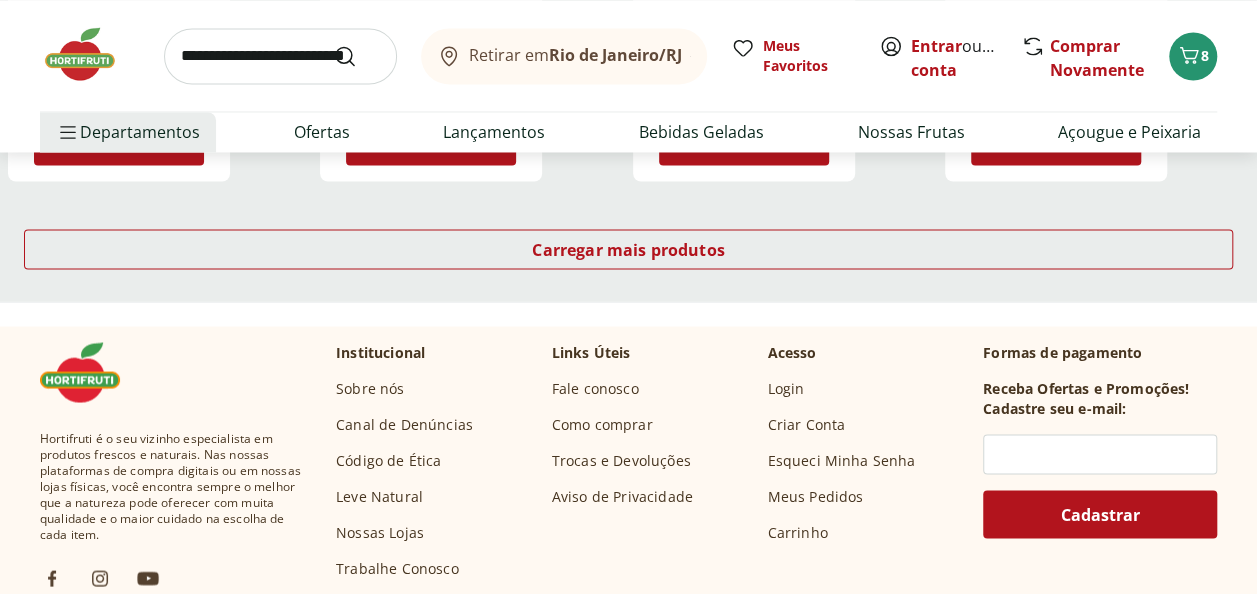 scroll, scrollTop: 5416, scrollLeft: 0, axis: vertical 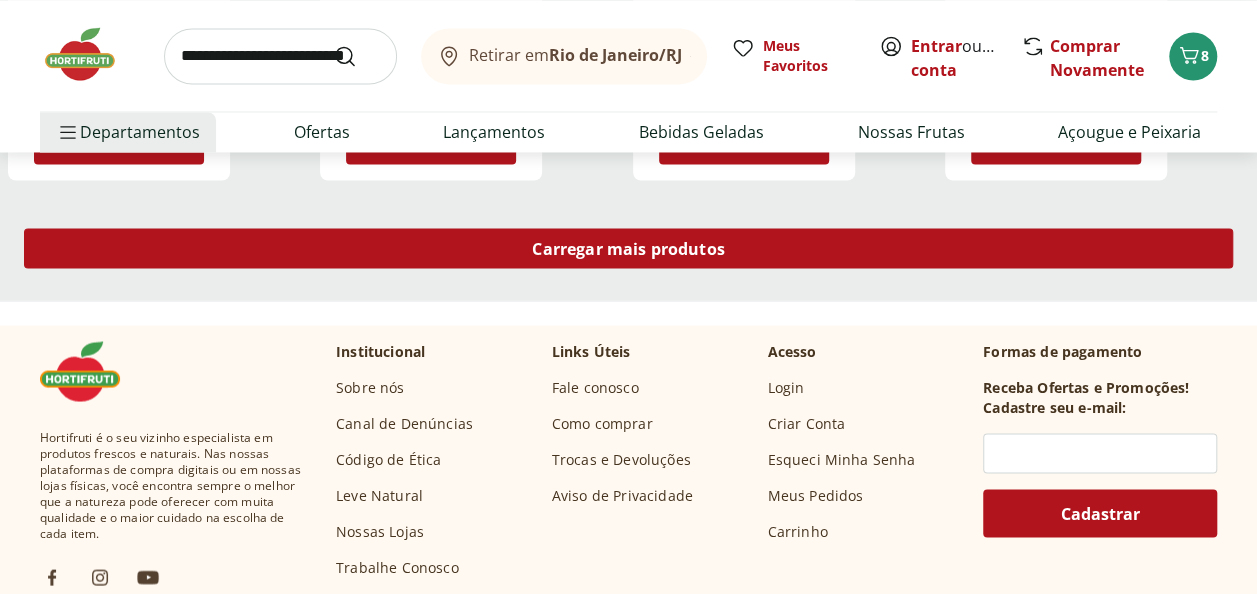 click on "Carregar mais produtos" at bounding box center (628, 248) 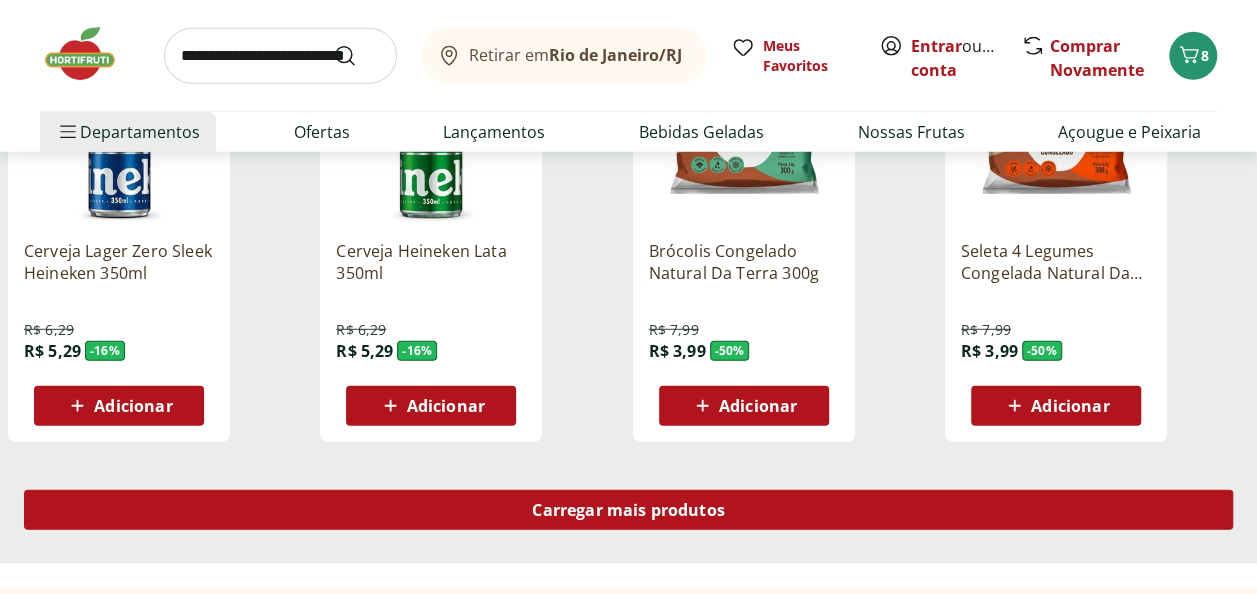 scroll, scrollTop: 6458, scrollLeft: 0, axis: vertical 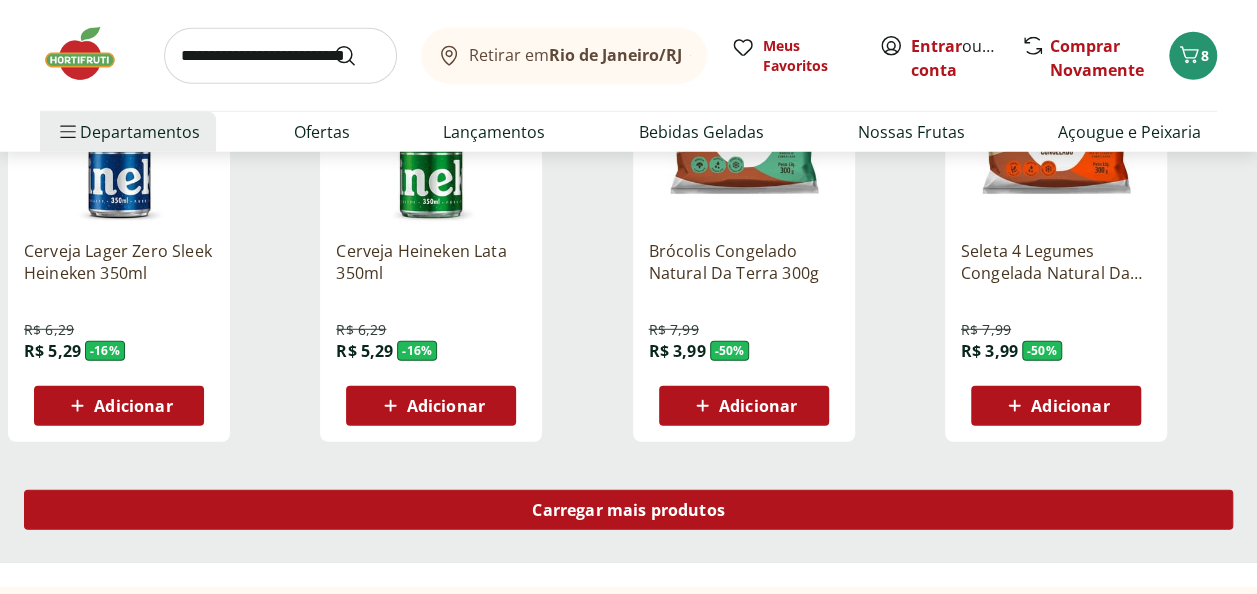 click on "Carregar mais produtos" at bounding box center [628, 510] 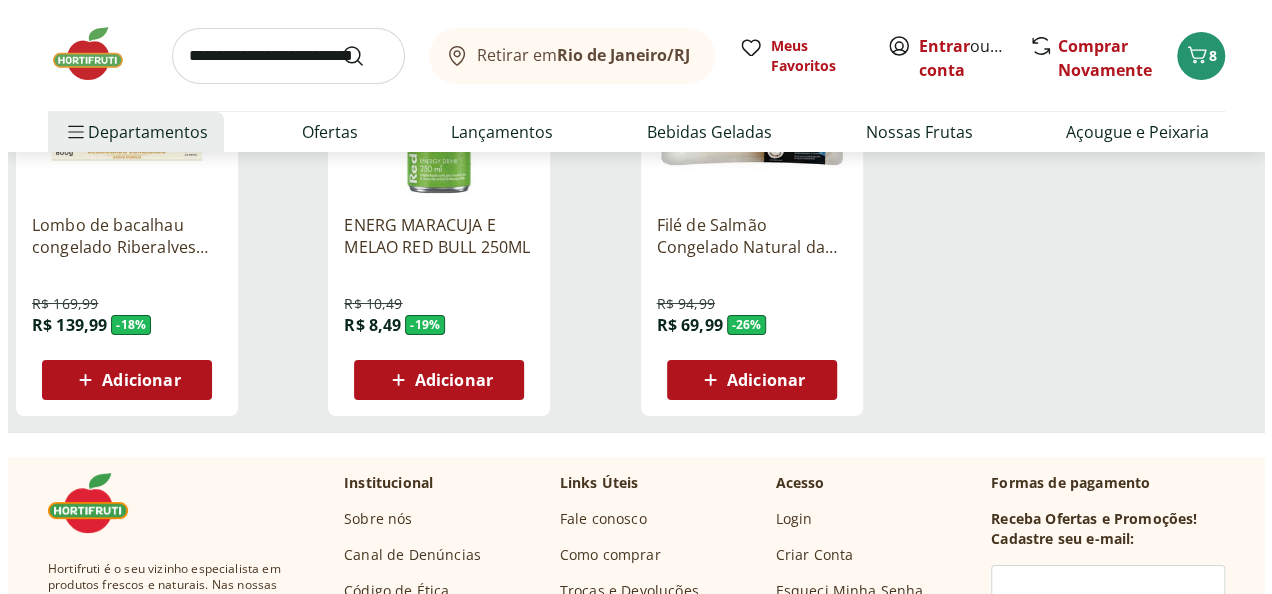 scroll, scrollTop: 7489, scrollLeft: 0, axis: vertical 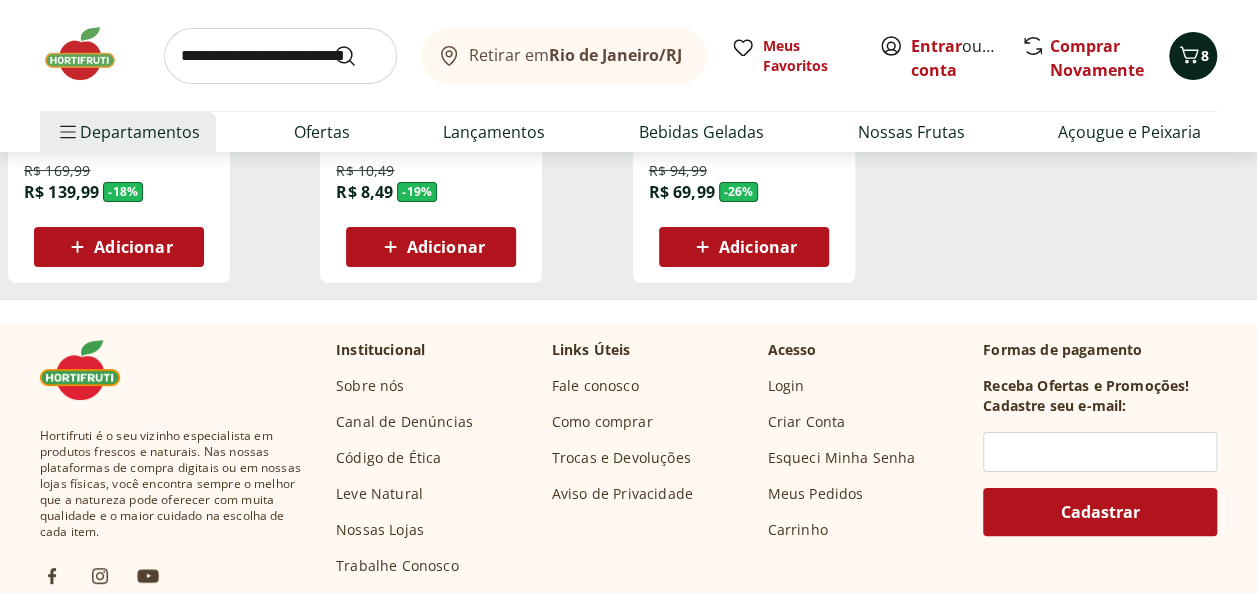 click on "8" at bounding box center (1205, 55) 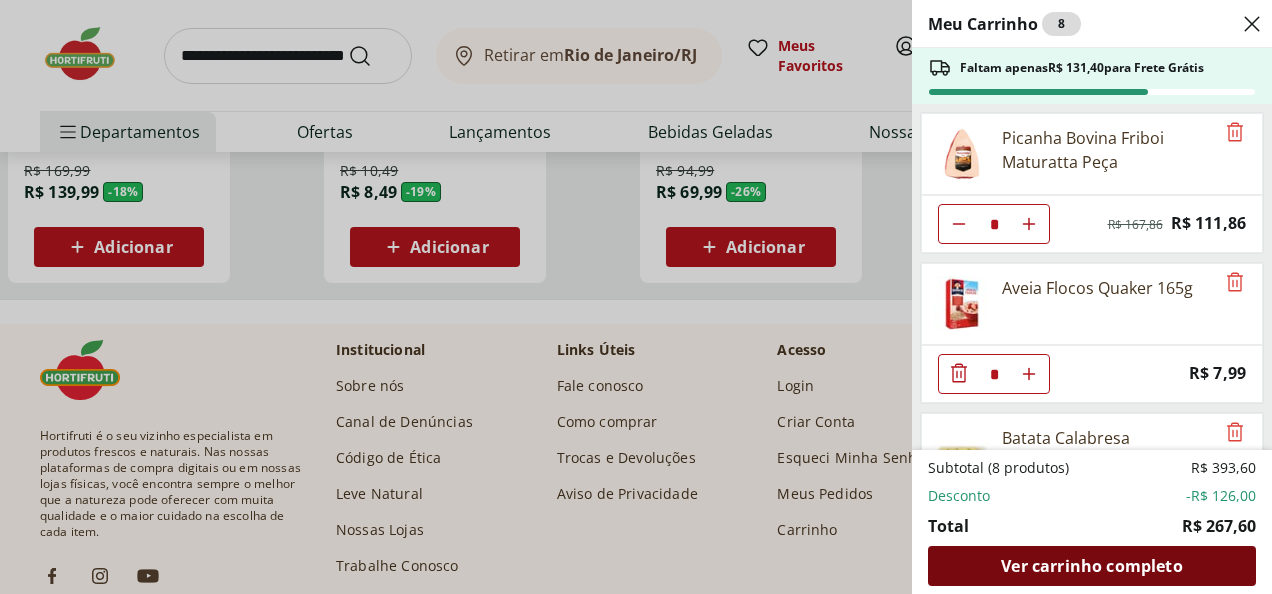 click on "Ver carrinho completo" at bounding box center [1091, 566] 